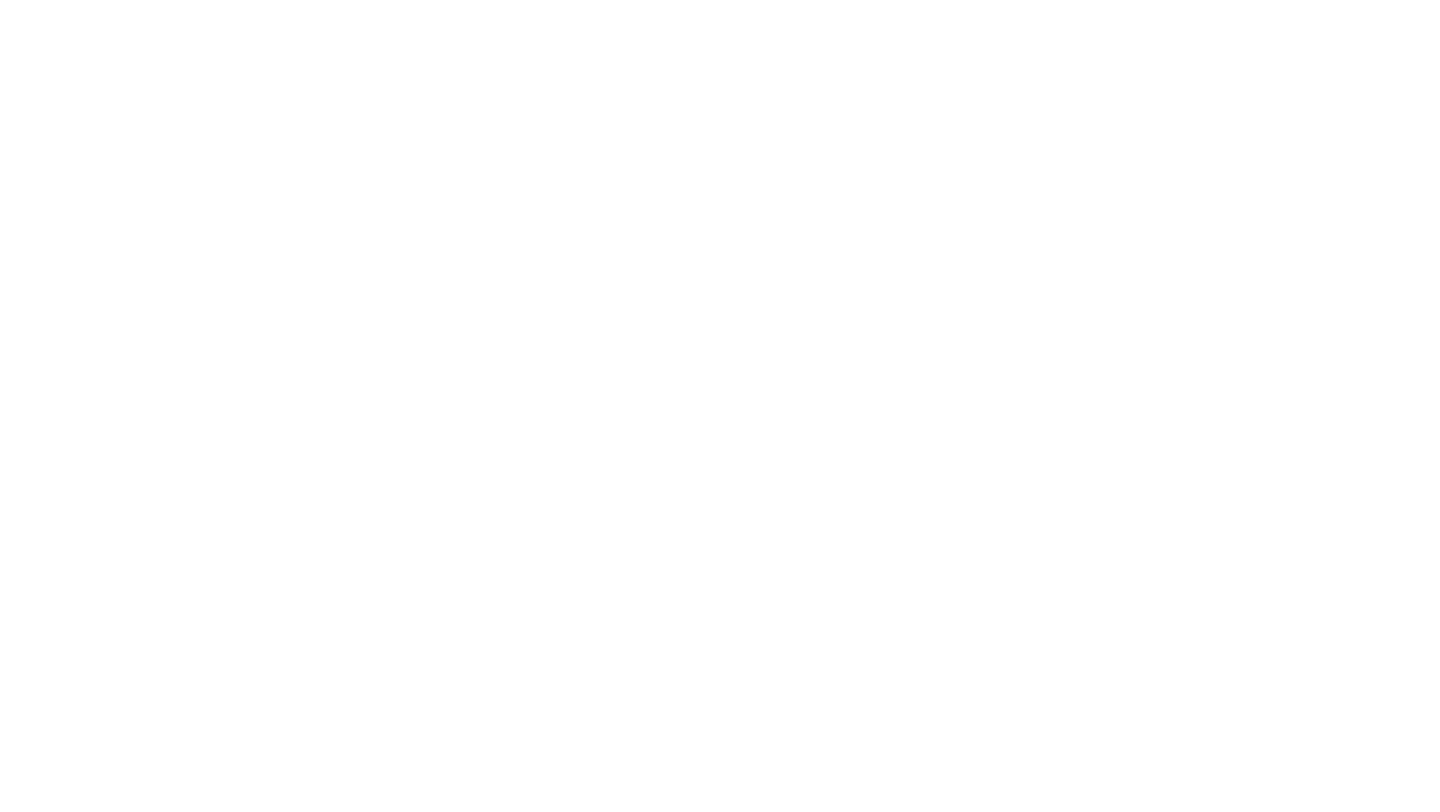 scroll, scrollTop: 0, scrollLeft: 0, axis: both 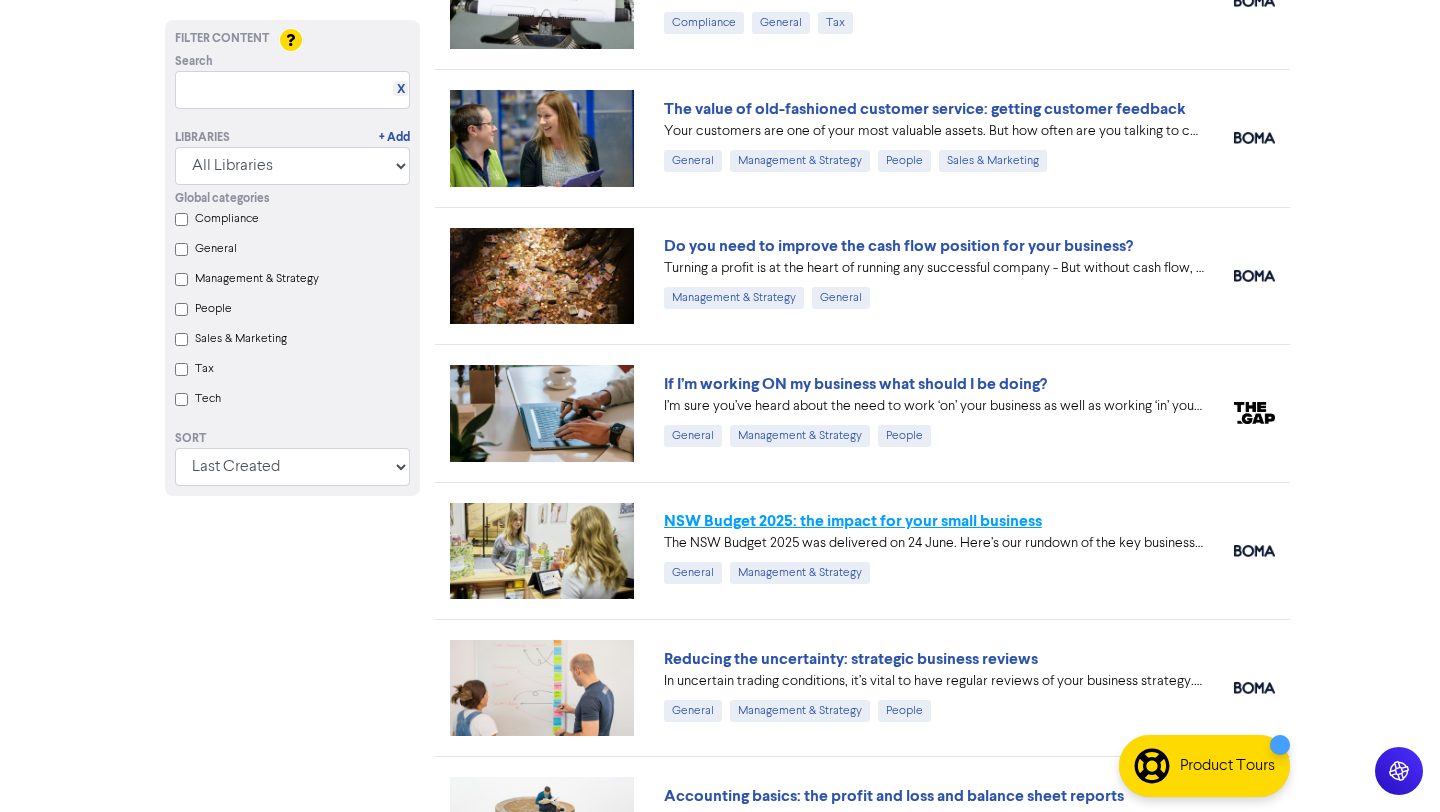 click on "NSW Budget 2025: the impact for your small business" at bounding box center (853, 521) 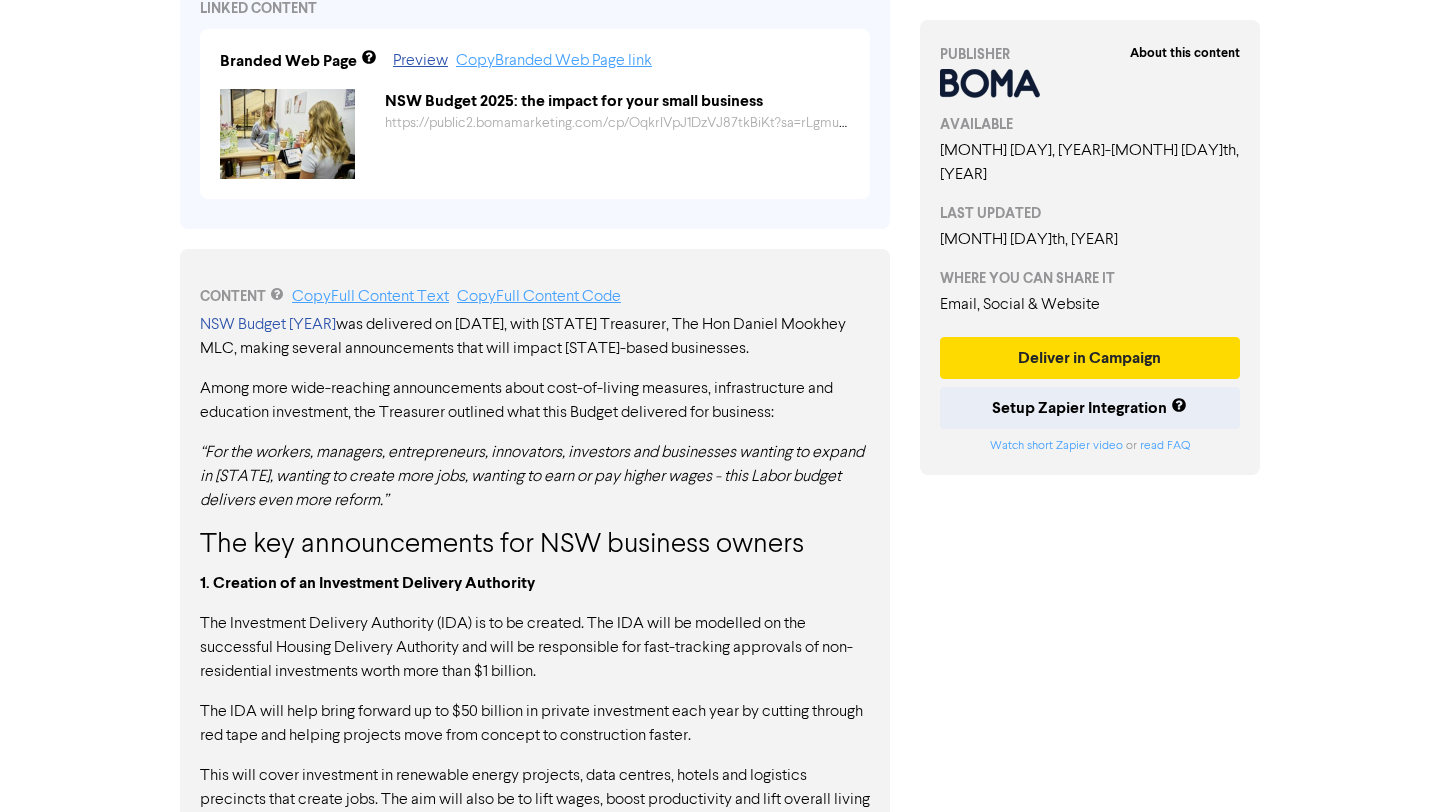 scroll, scrollTop: 834, scrollLeft: 0, axis: vertical 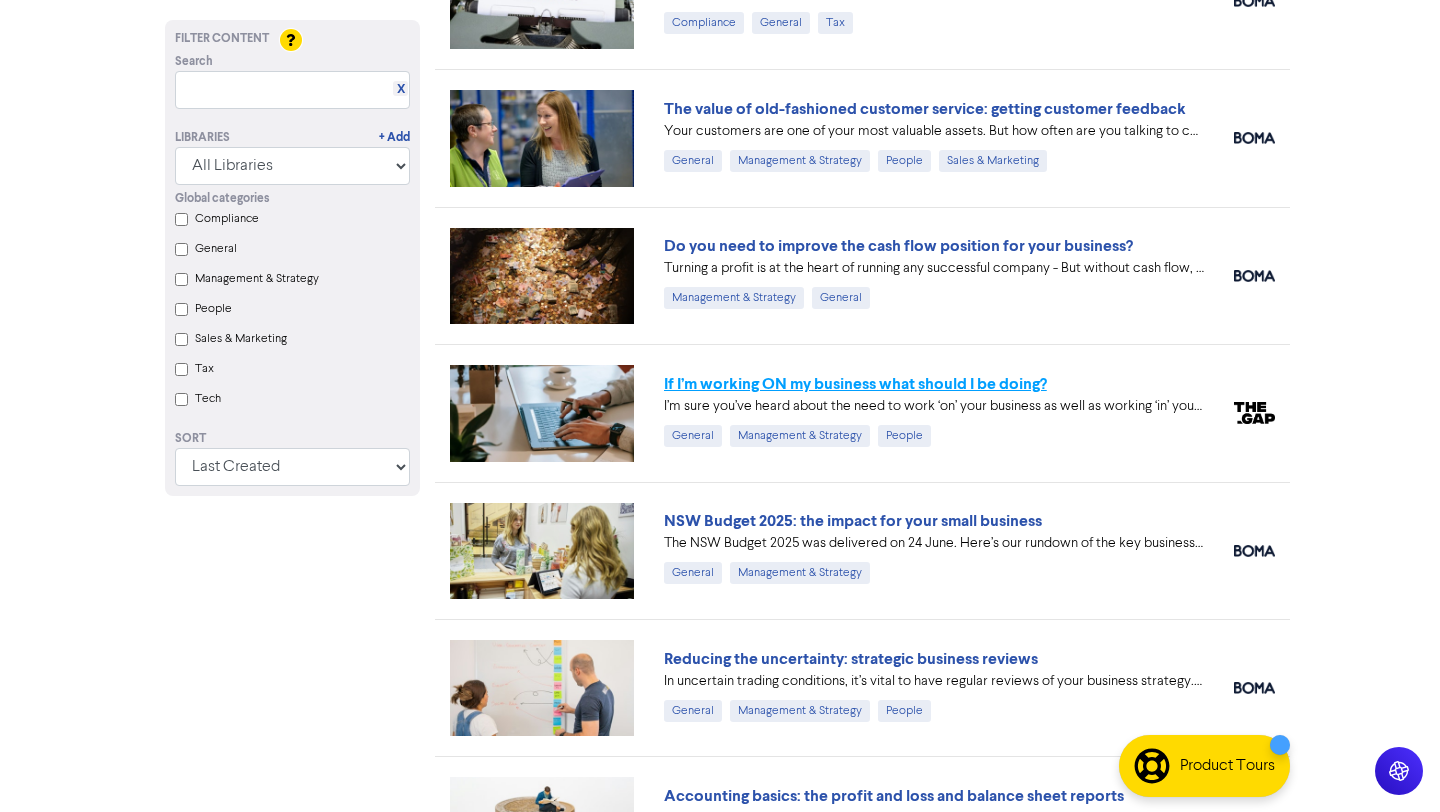 click on "If I’m working ON my business what should I be doing?" at bounding box center (855, 384) 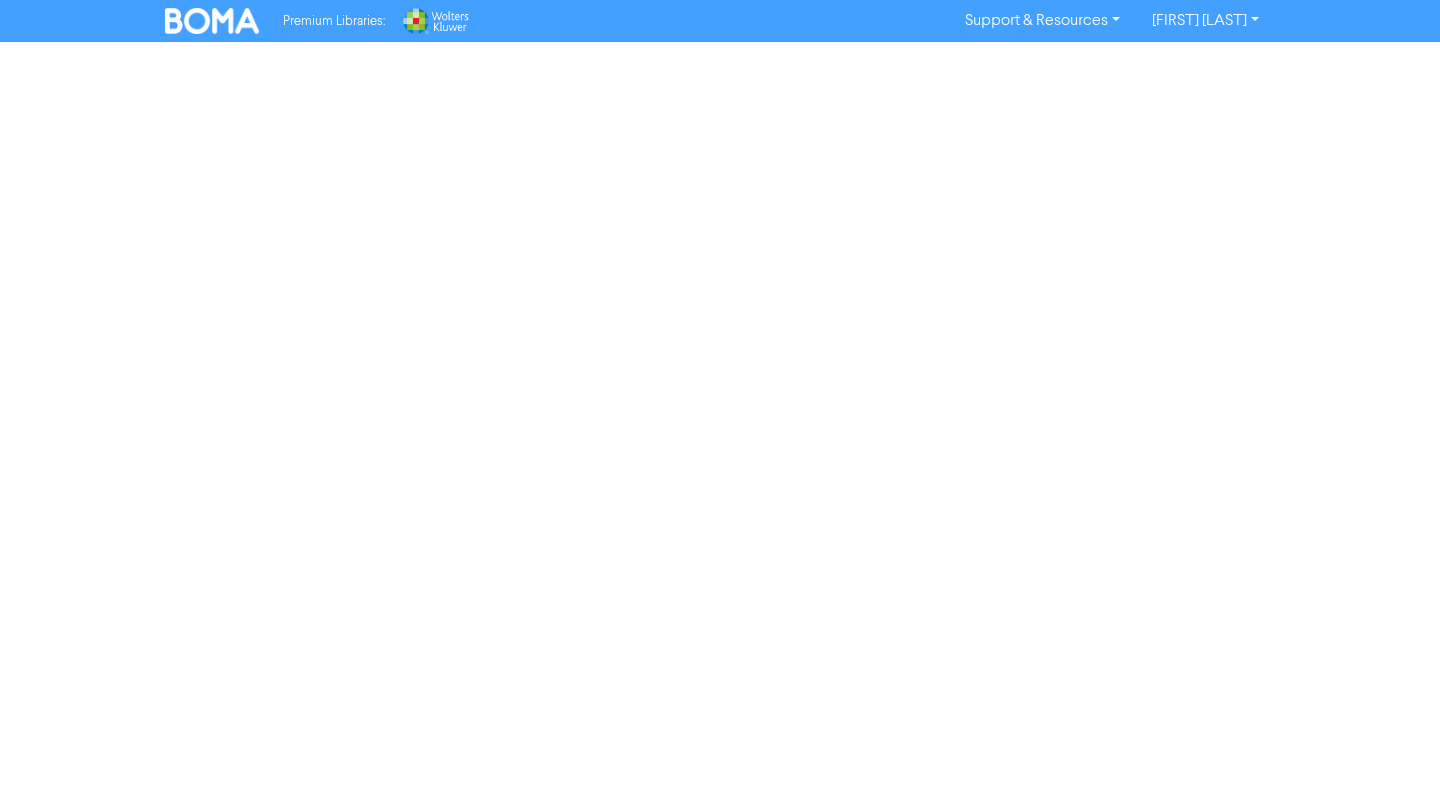 scroll, scrollTop: 0, scrollLeft: 0, axis: both 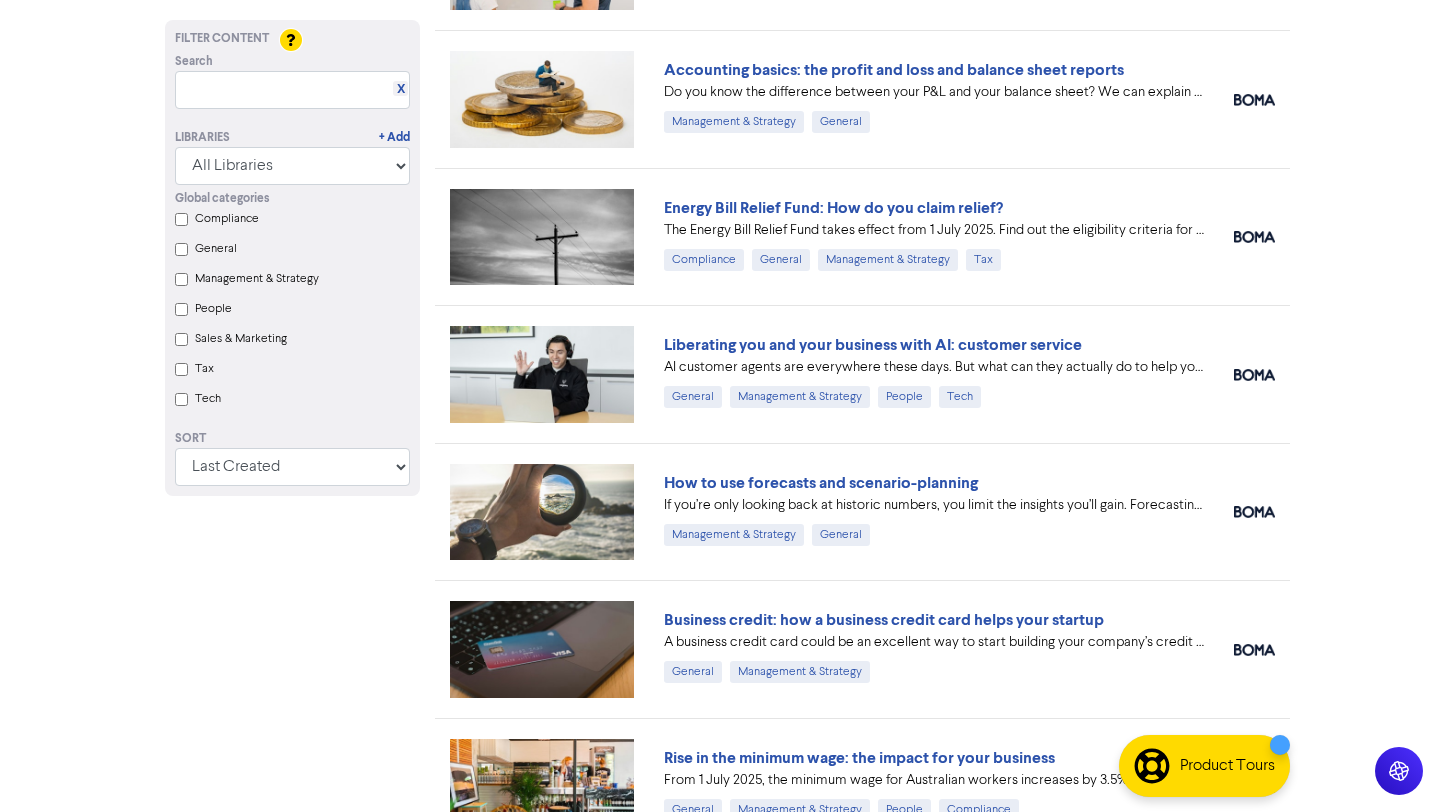 click on "Liberating you and your business with AI: customer service" at bounding box center (934, 345) 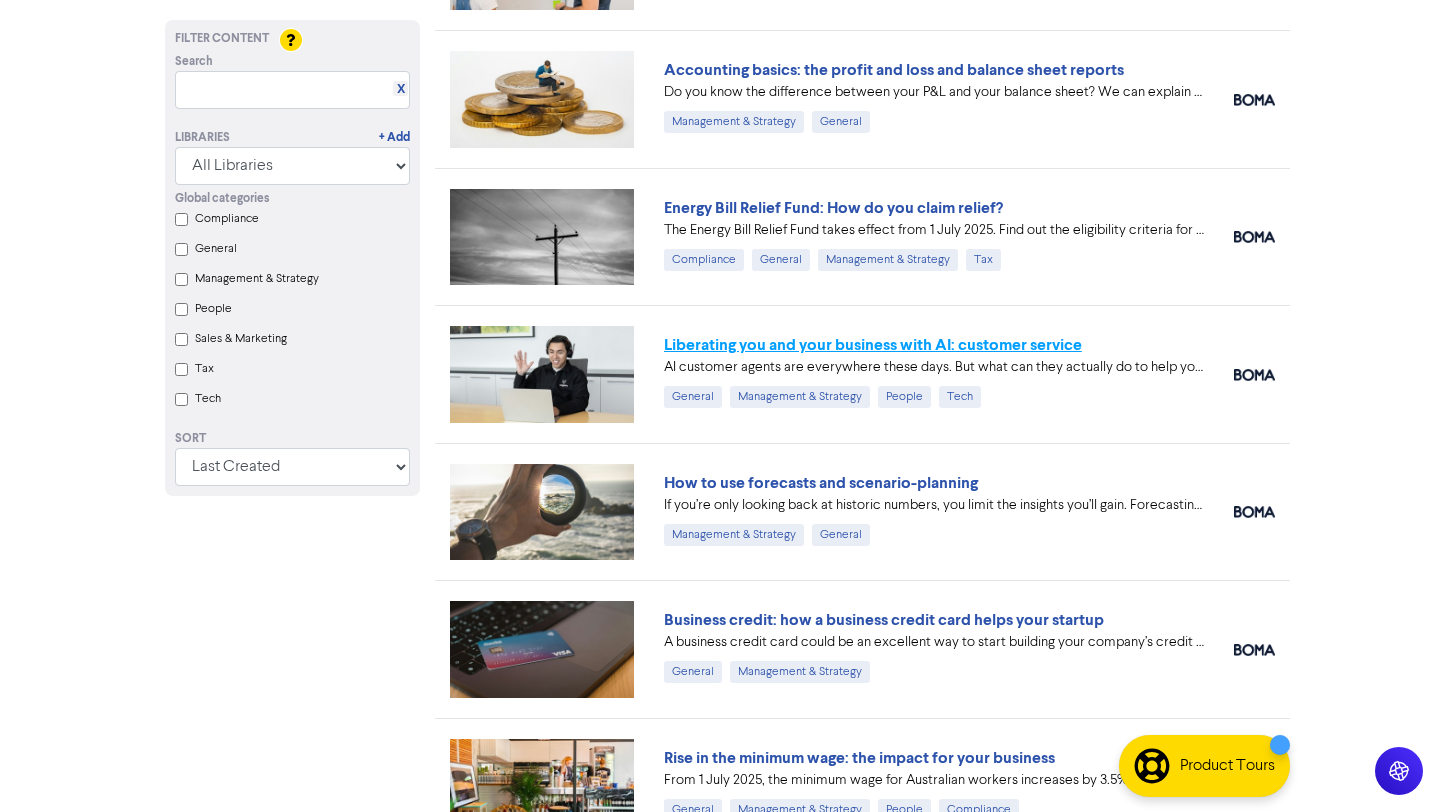 click on "Liberating you and your business with AI: customer service" at bounding box center (873, 345) 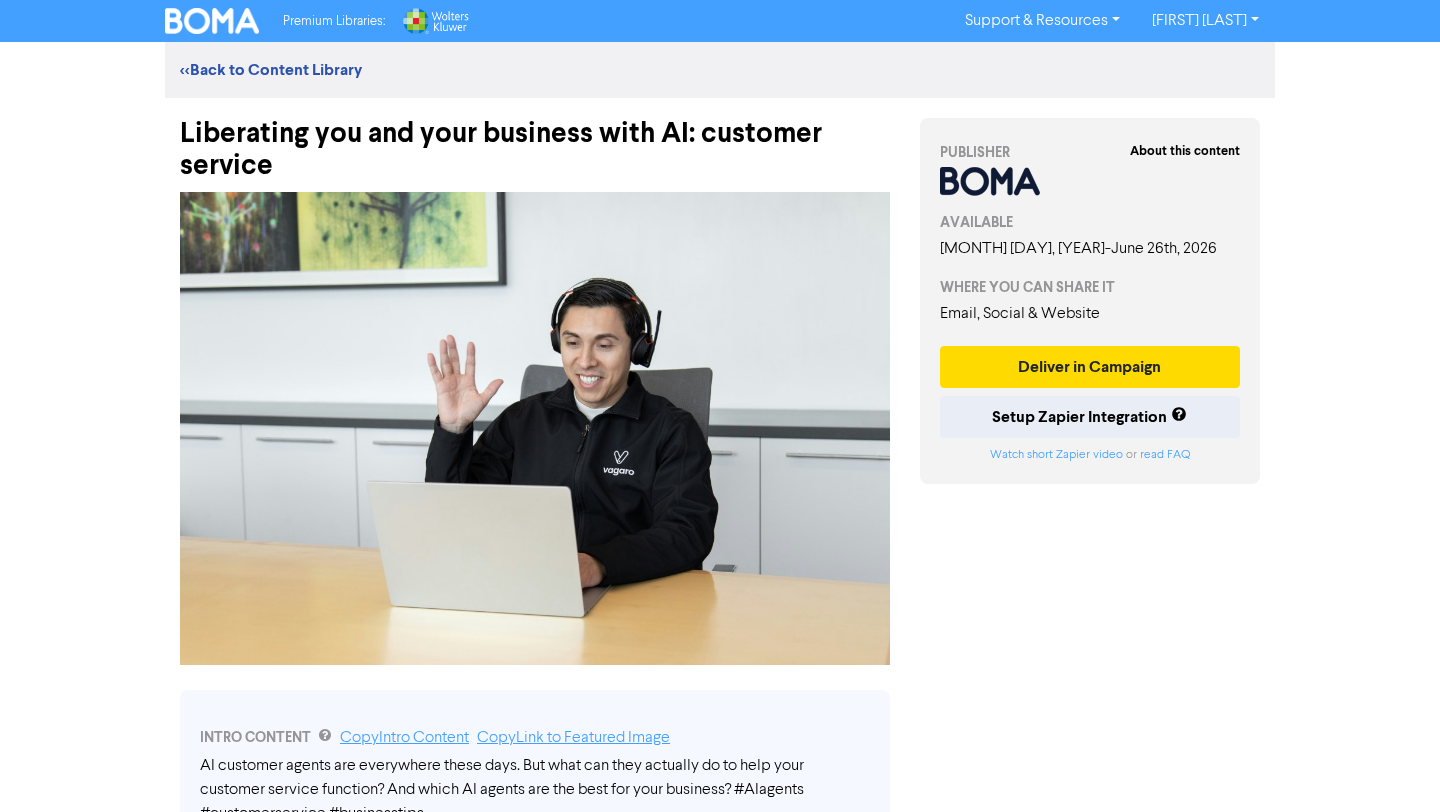 scroll, scrollTop: 2584, scrollLeft: 0, axis: vertical 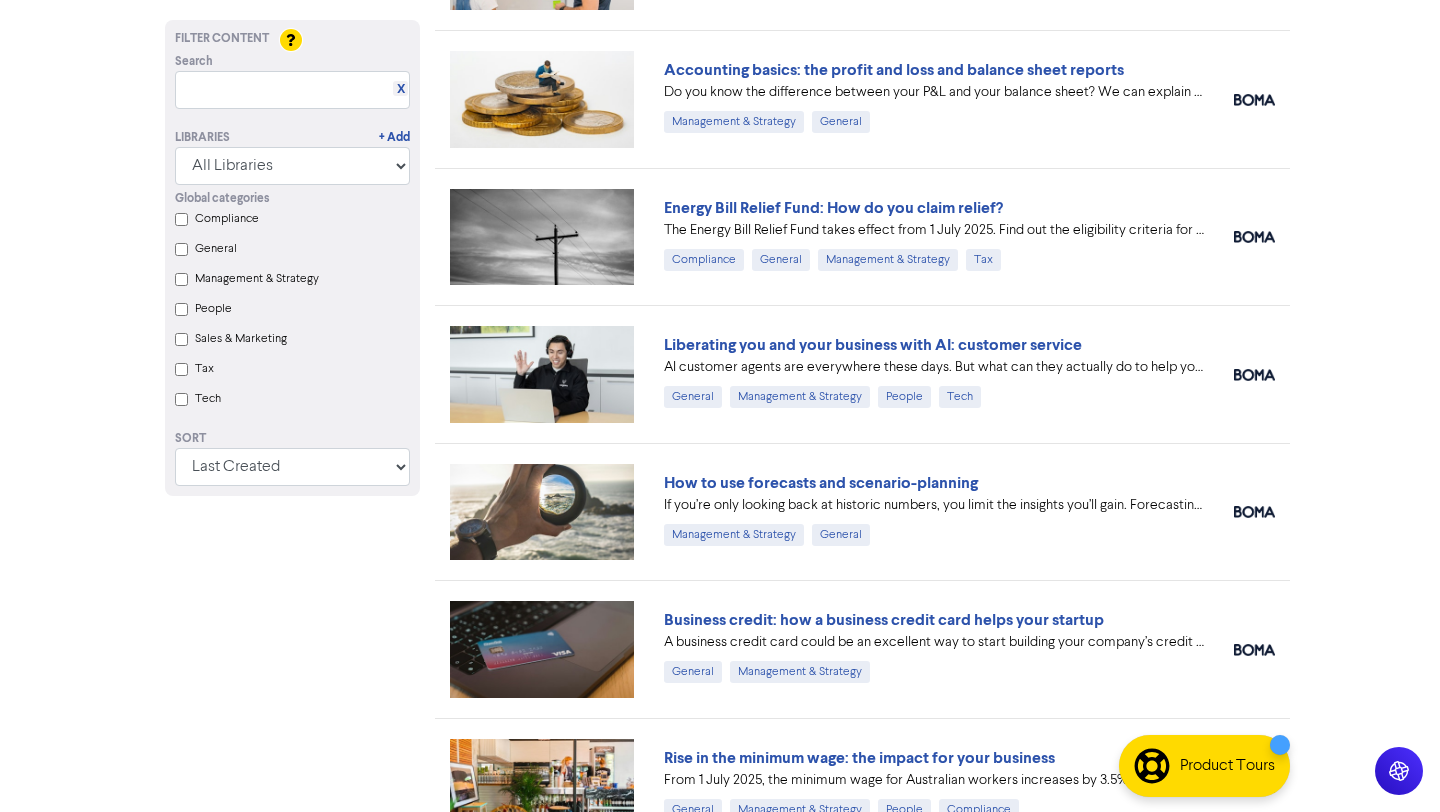 click on "How to use forecasts and scenario-planning" at bounding box center (934, 483) 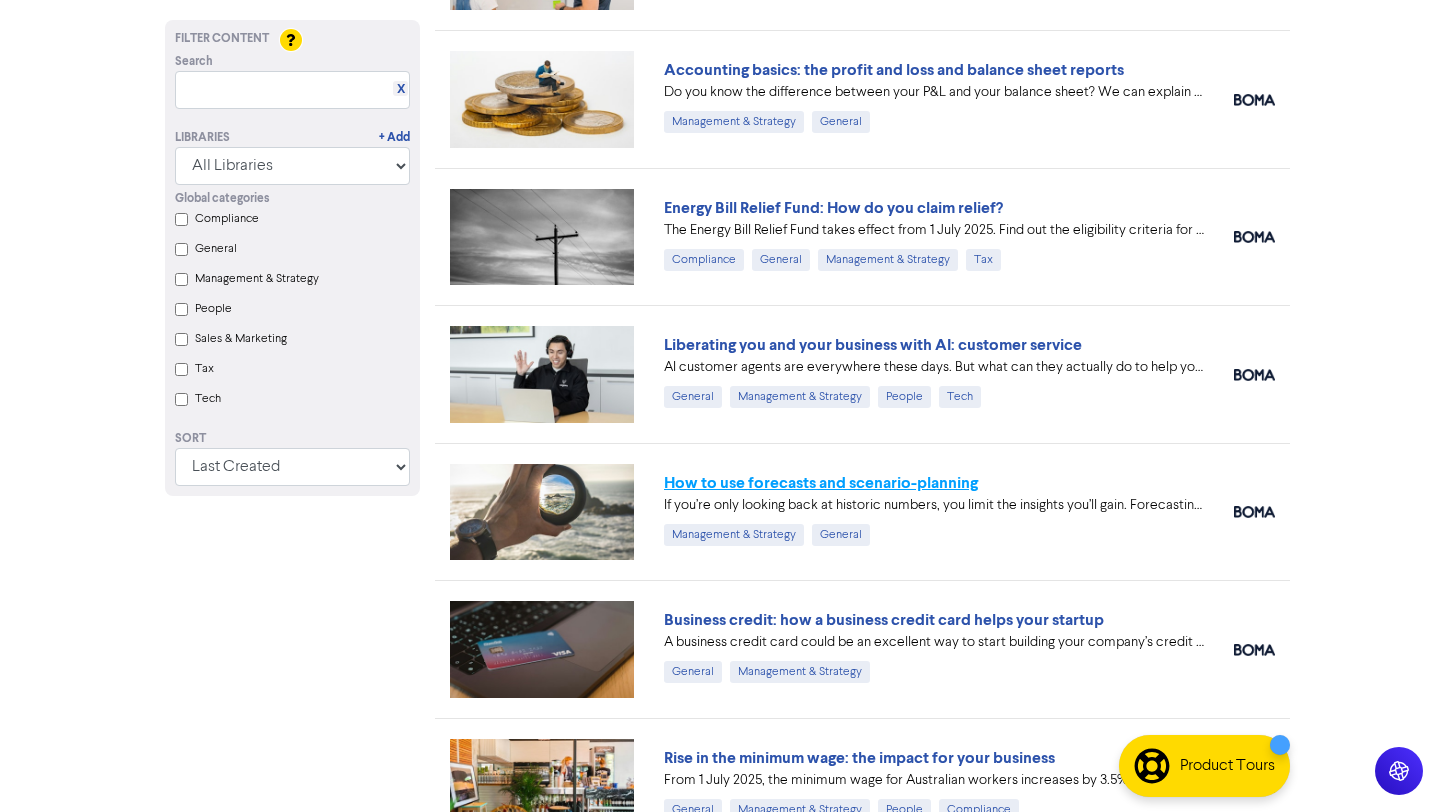 click on "How to use forecasts and scenario-planning" at bounding box center [821, 483] 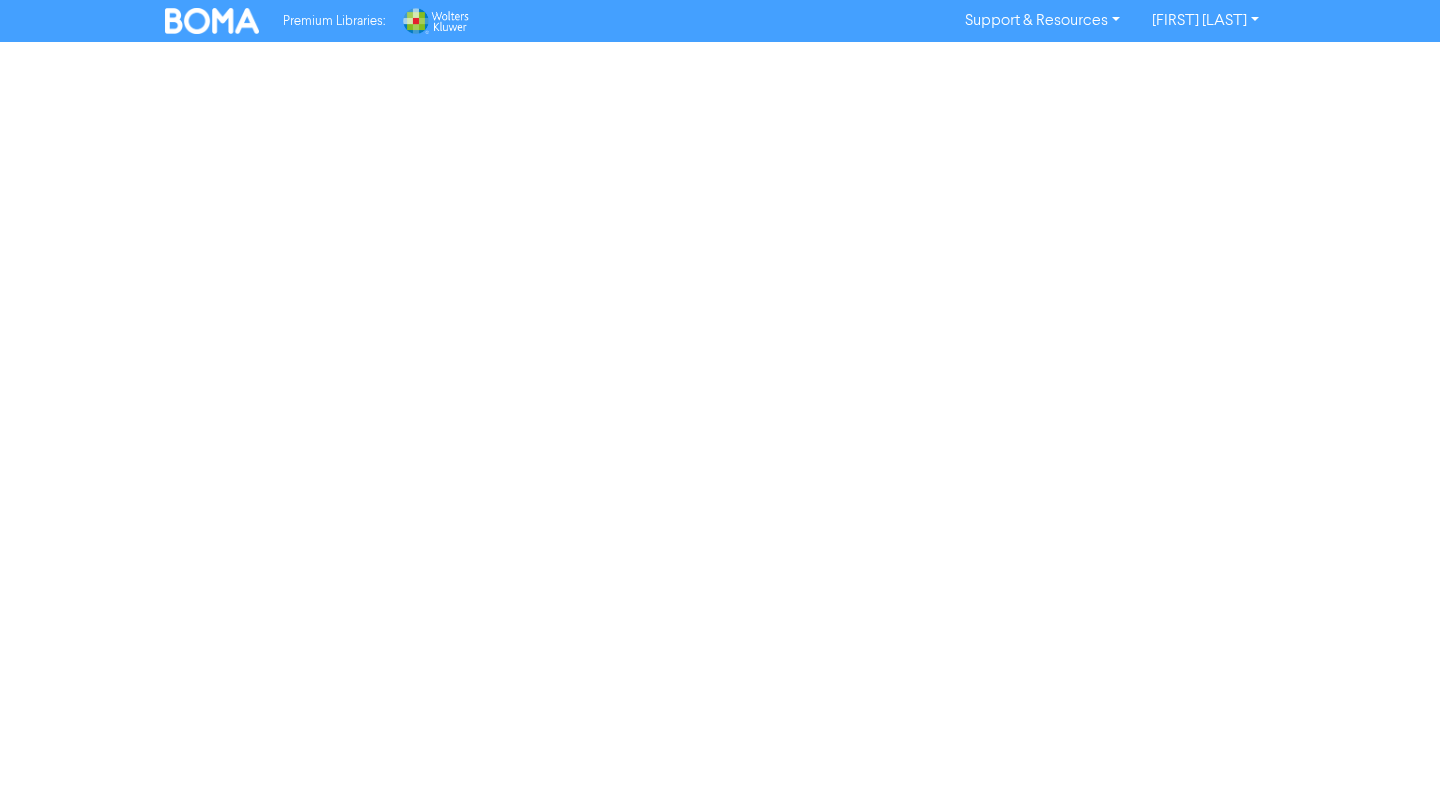 scroll, scrollTop: 0, scrollLeft: 0, axis: both 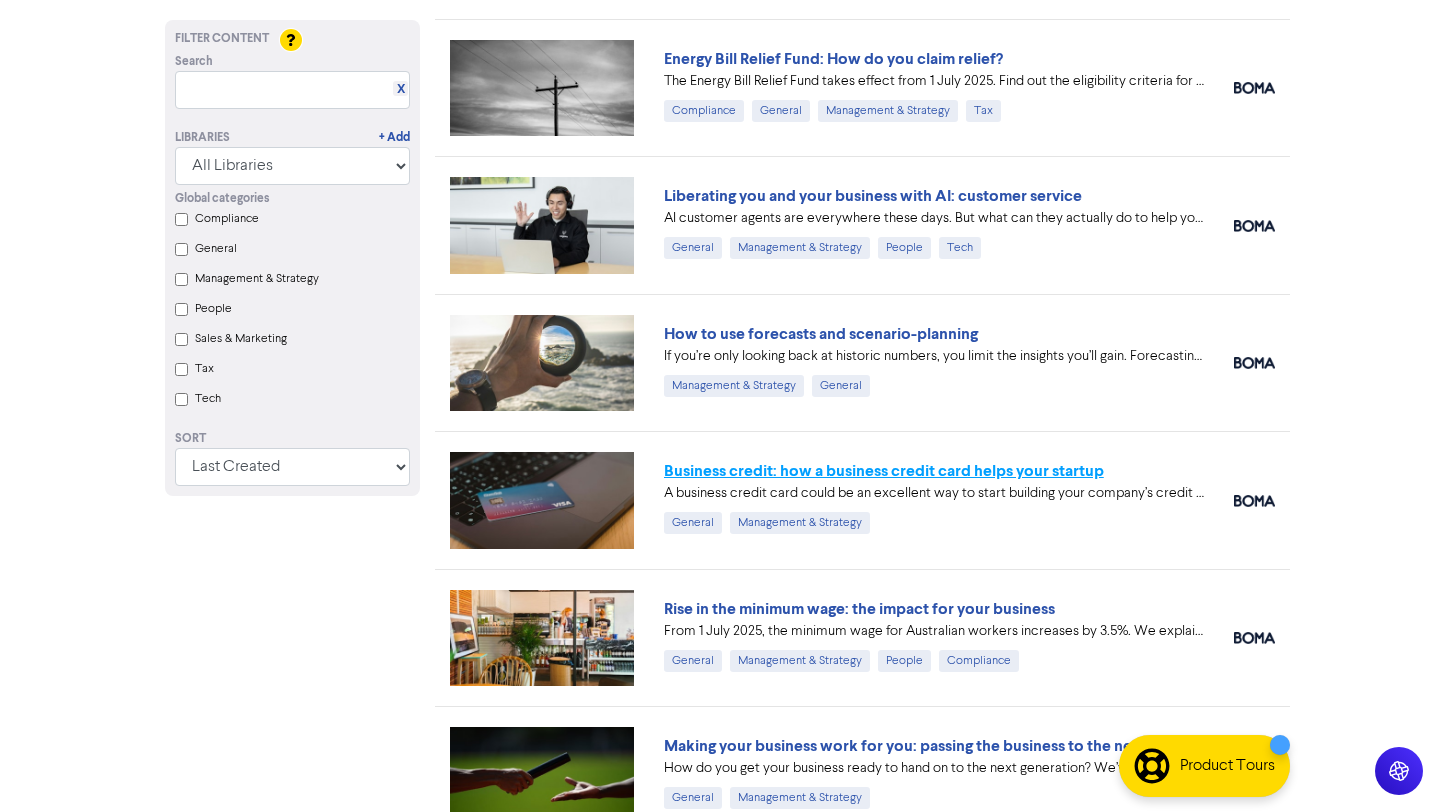 click on "Business credit: how a business credit card helps your startup" at bounding box center [884, 471] 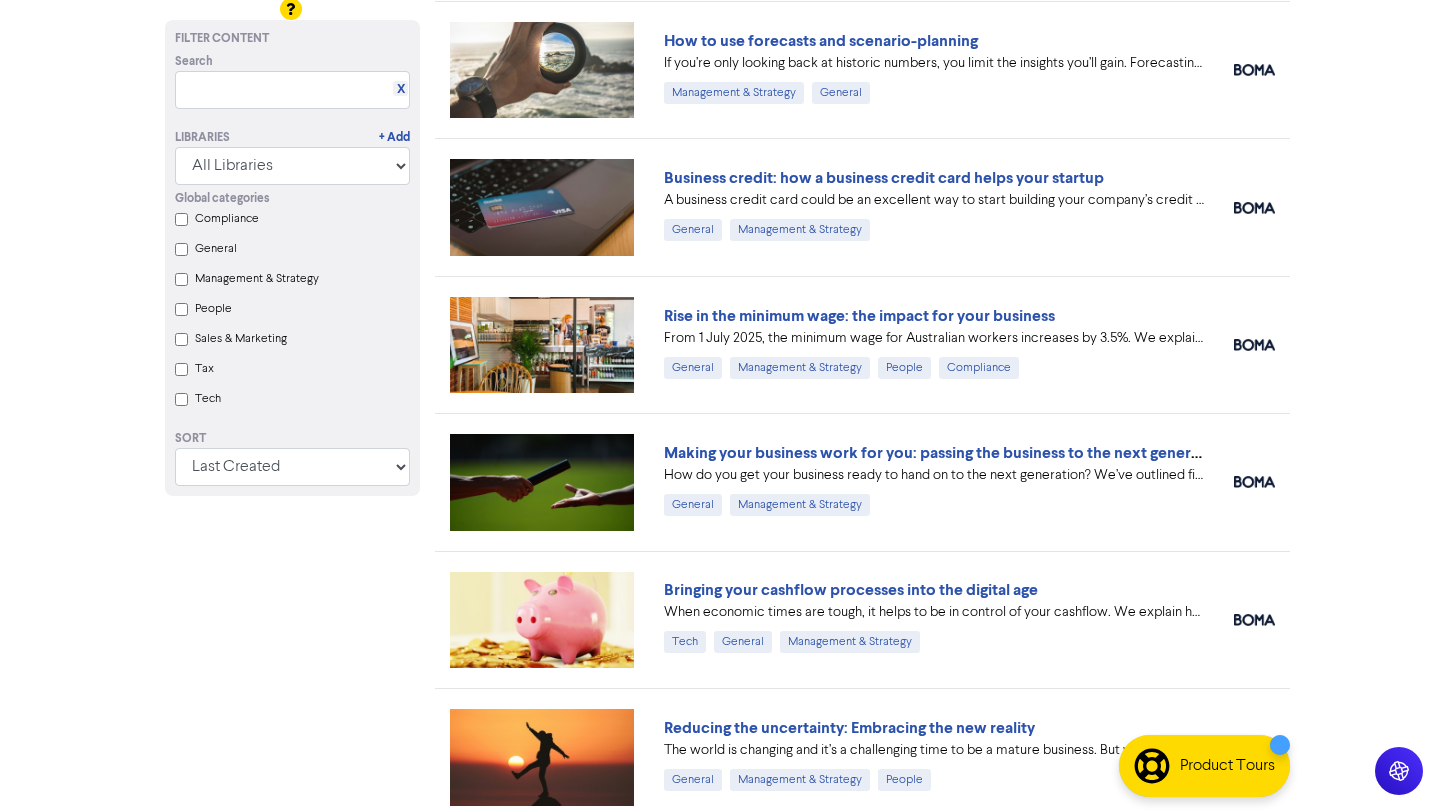 scroll, scrollTop: 3031, scrollLeft: 0, axis: vertical 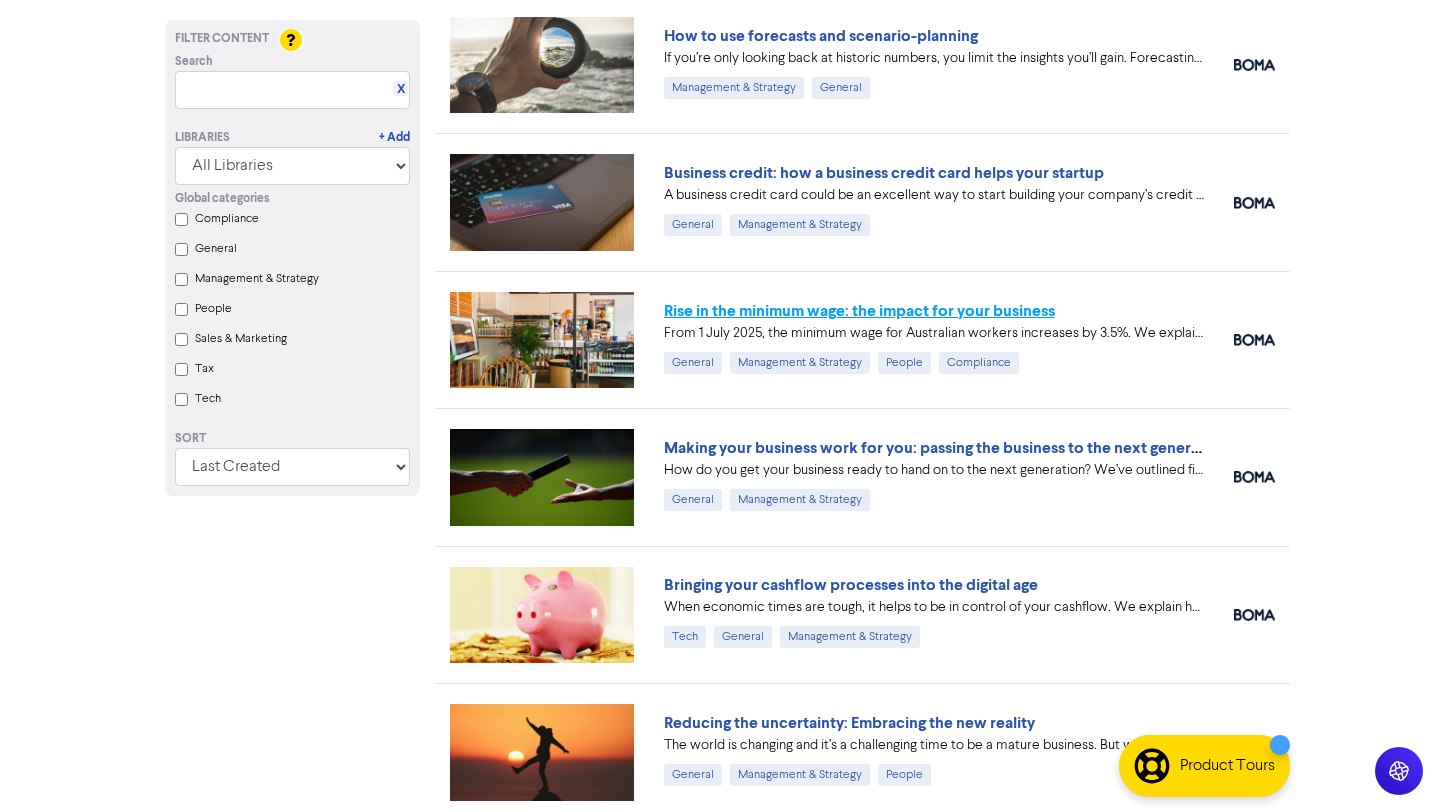 click on "Rise in the minimum wage: the impact for your business" at bounding box center (859, 311) 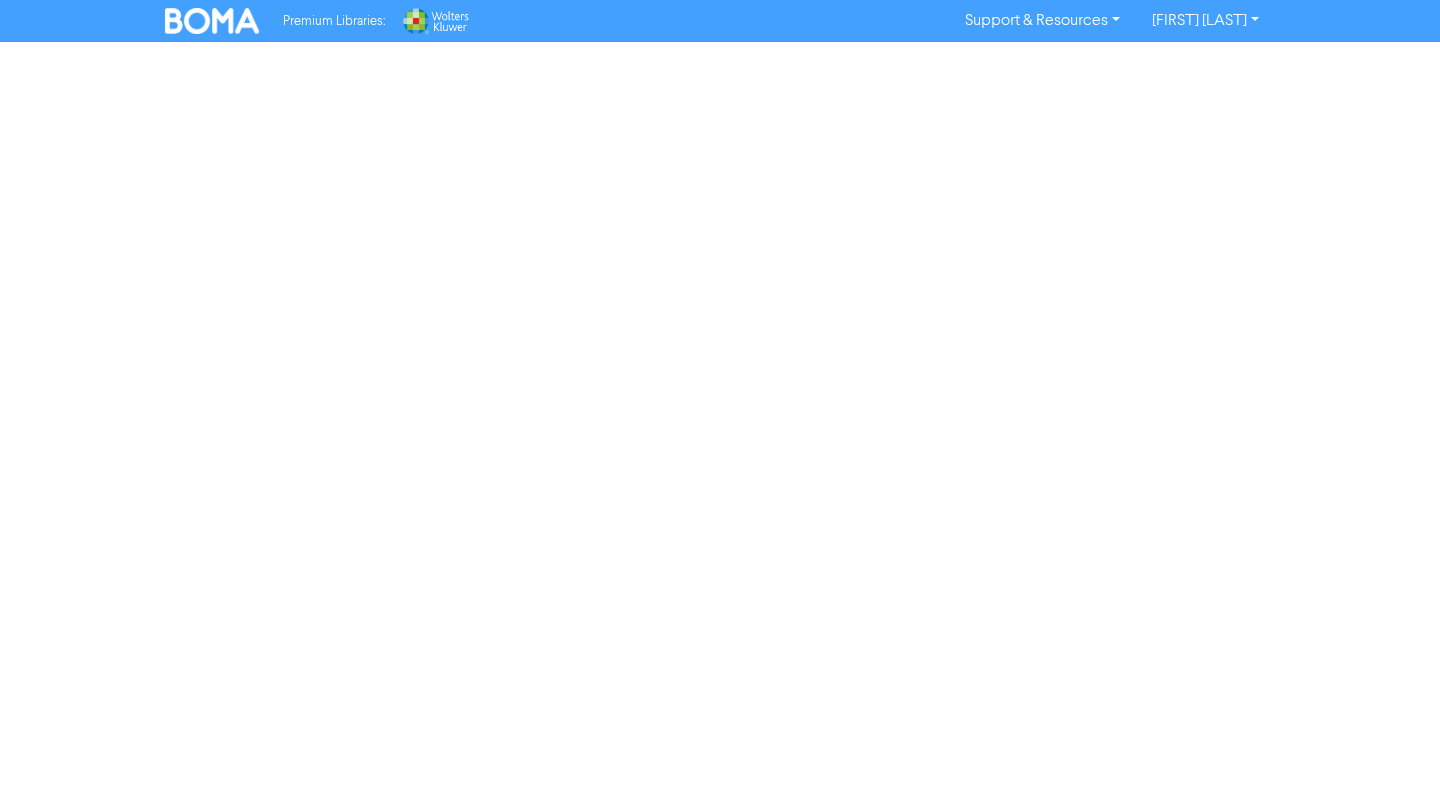 scroll, scrollTop: 0, scrollLeft: 0, axis: both 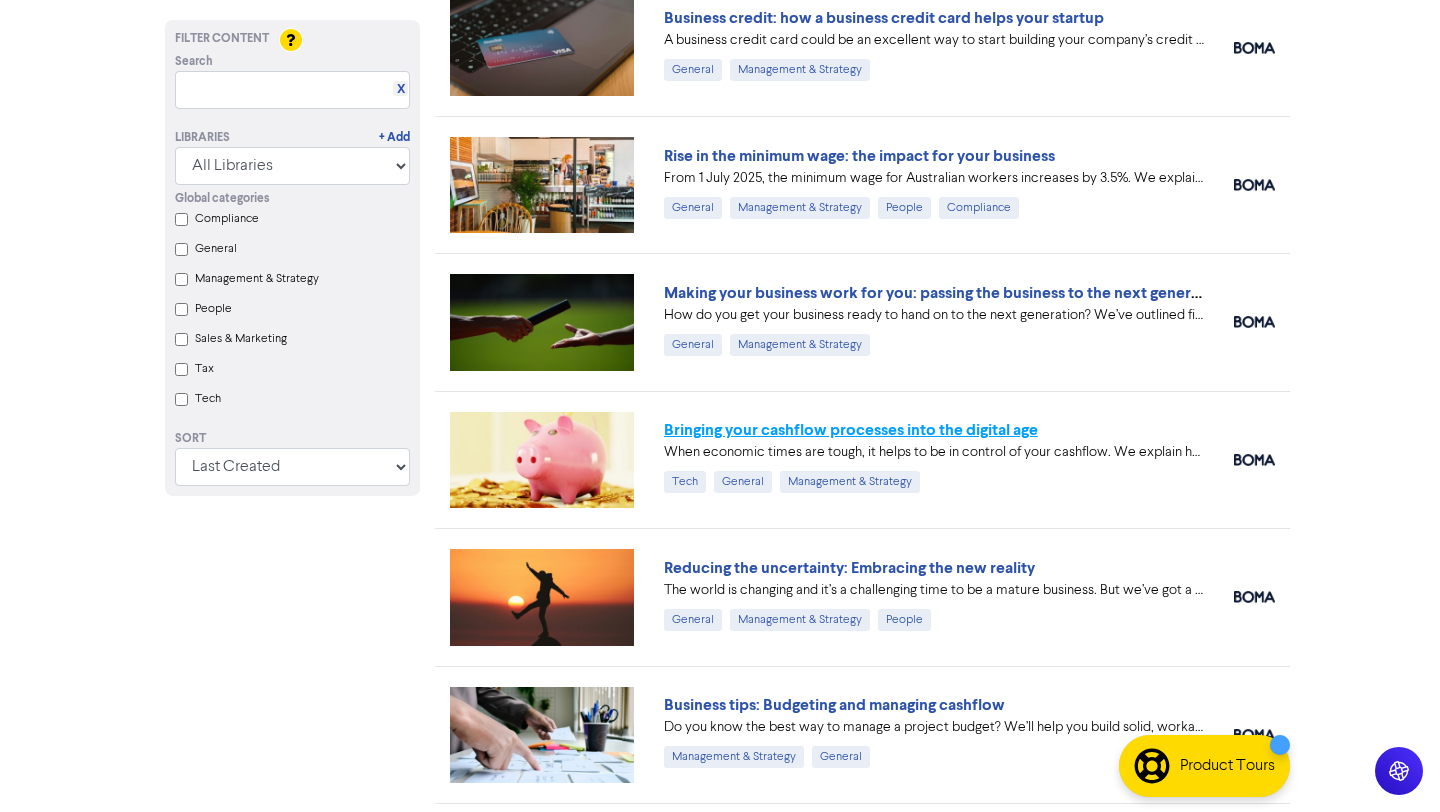 click on "Bringing your cashflow processes into the digital age" at bounding box center (851, 430) 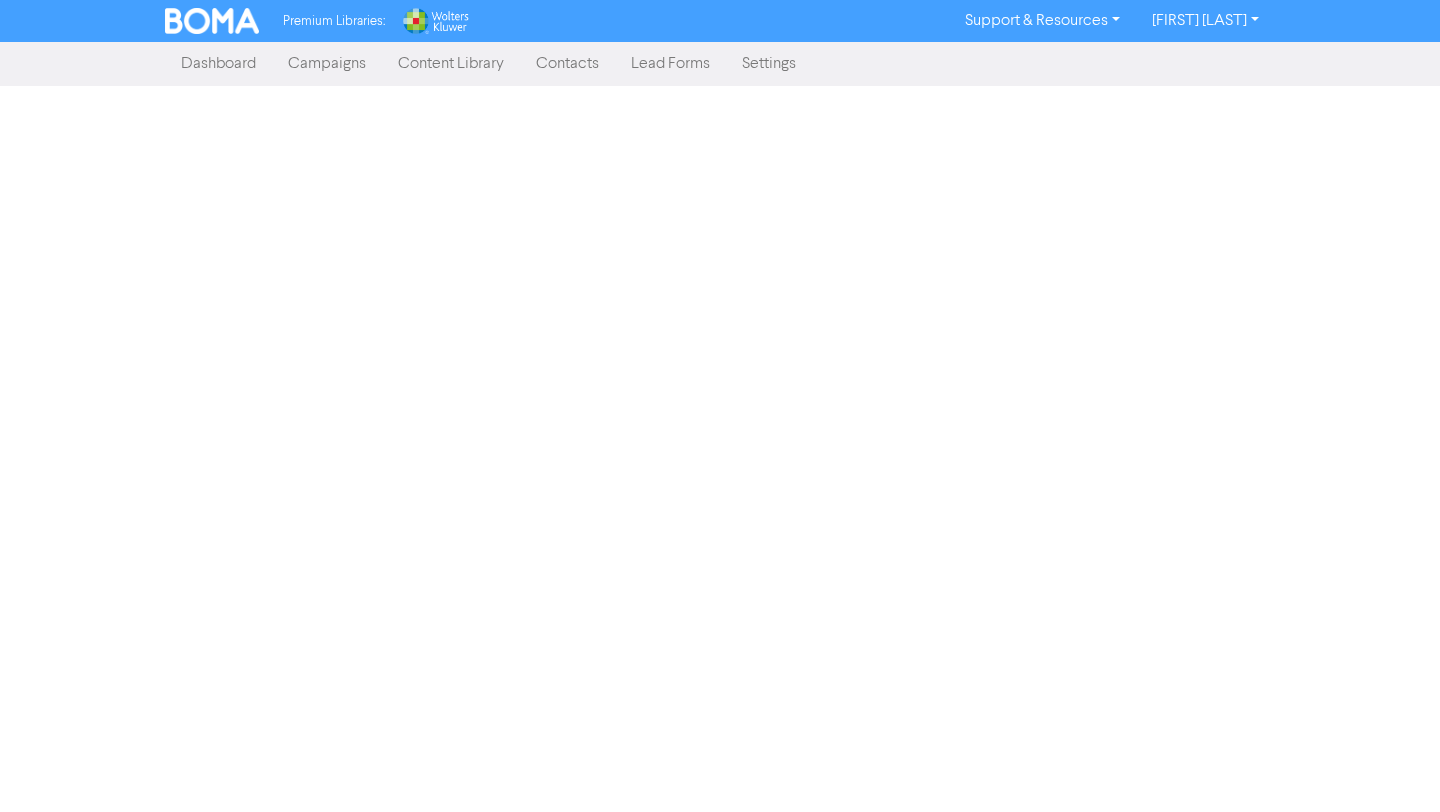 scroll, scrollTop: 0, scrollLeft: 0, axis: both 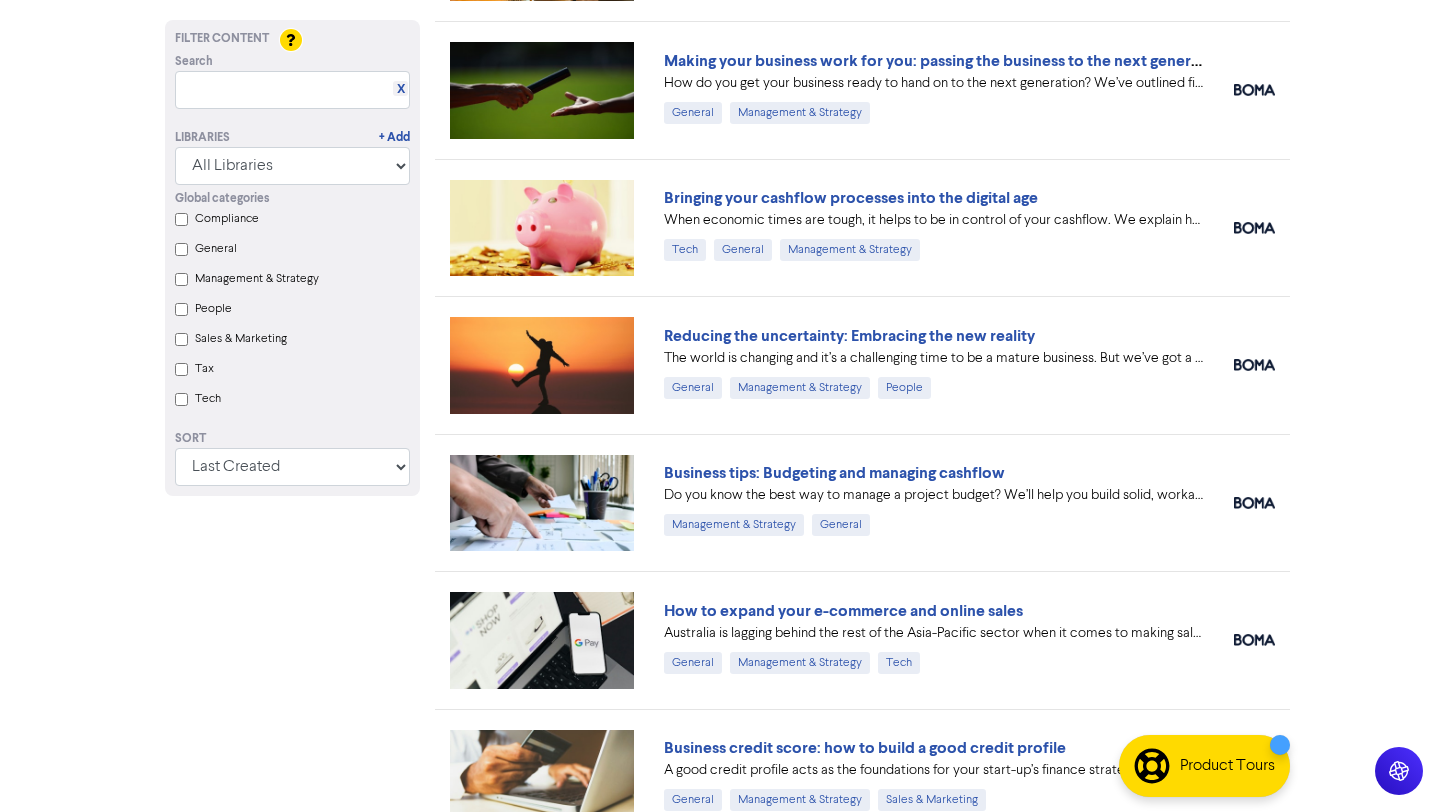 click on "The world is changing and it’s a challenging time to be a mature business. But we’ve got a three-point strategy that will help you optimise your business and embrace the new reality.
#strategy #businesstips #maturebusiness" at bounding box center (934, 358) 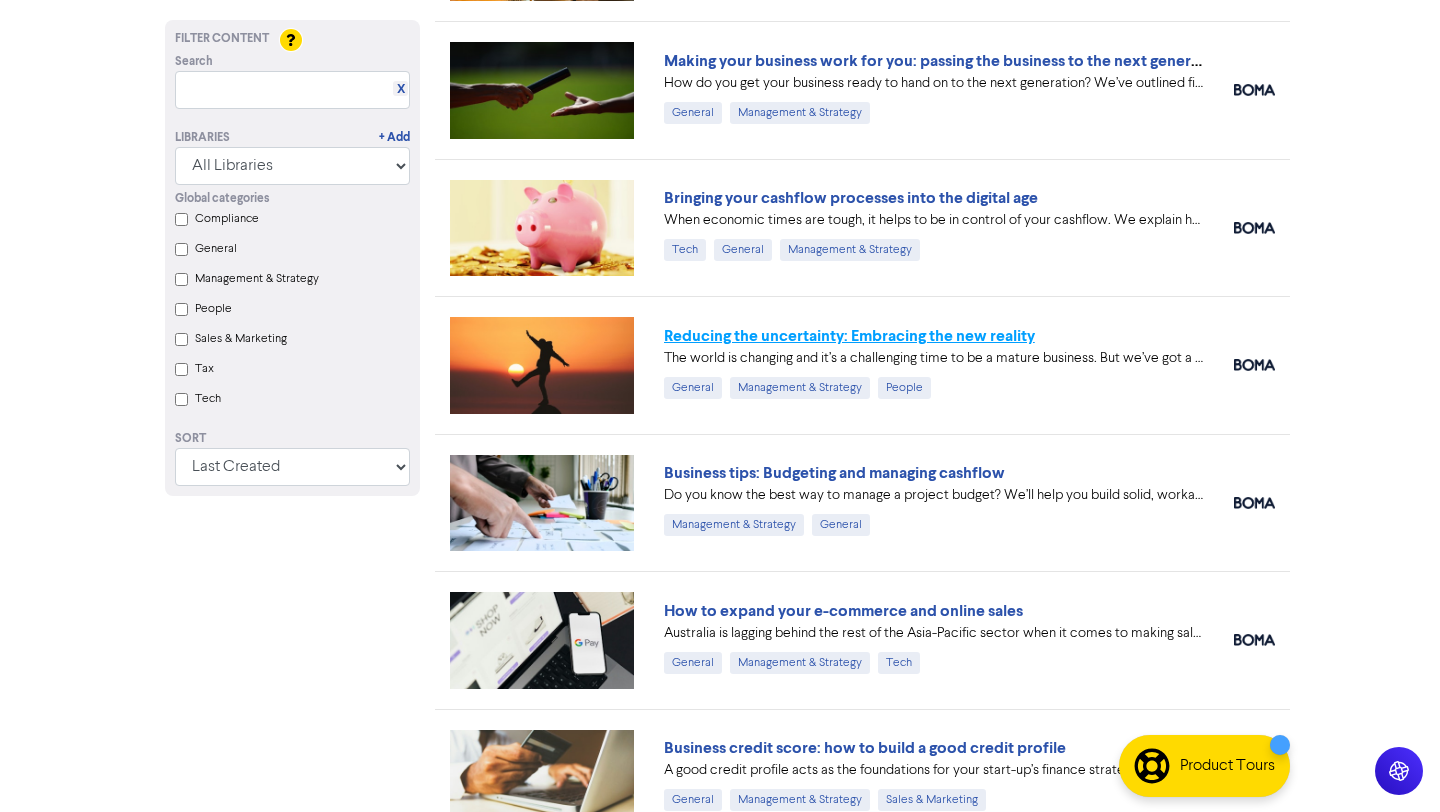 click on "Reducing the uncertainty: Embracing the new reality" at bounding box center [849, 336] 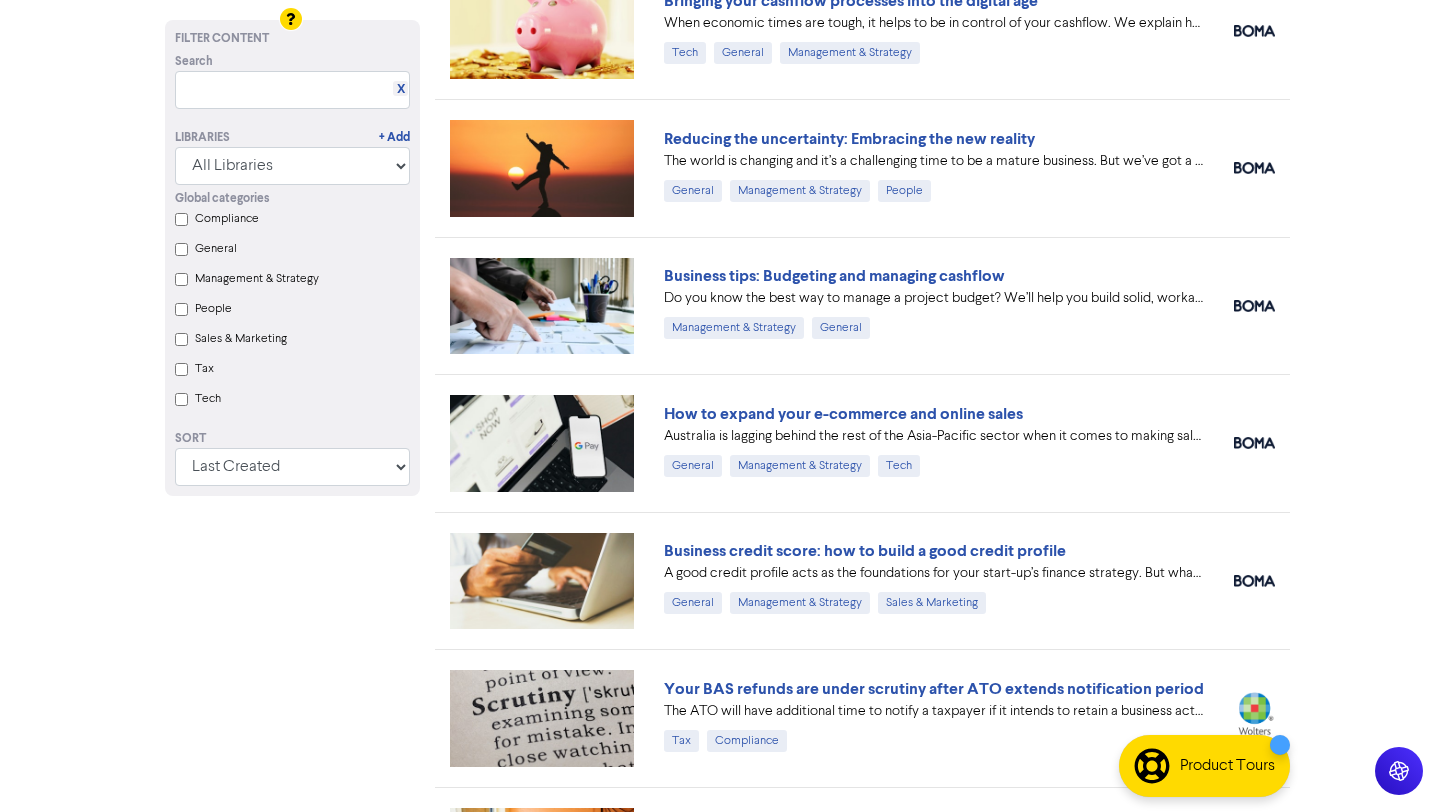 scroll, scrollTop: 3616, scrollLeft: 0, axis: vertical 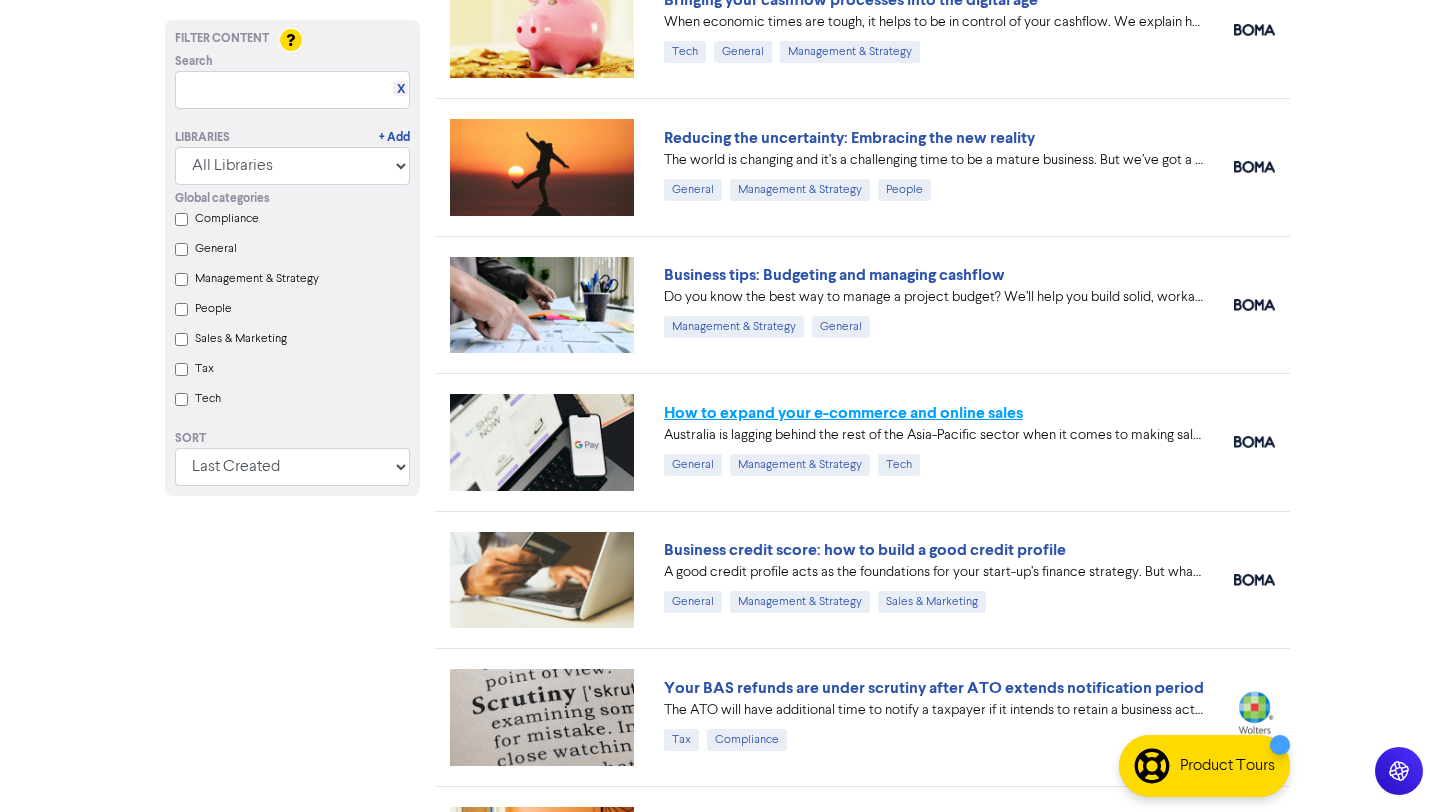 click on "How to expand your e-commerce and online sales" at bounding box center (843, 413) 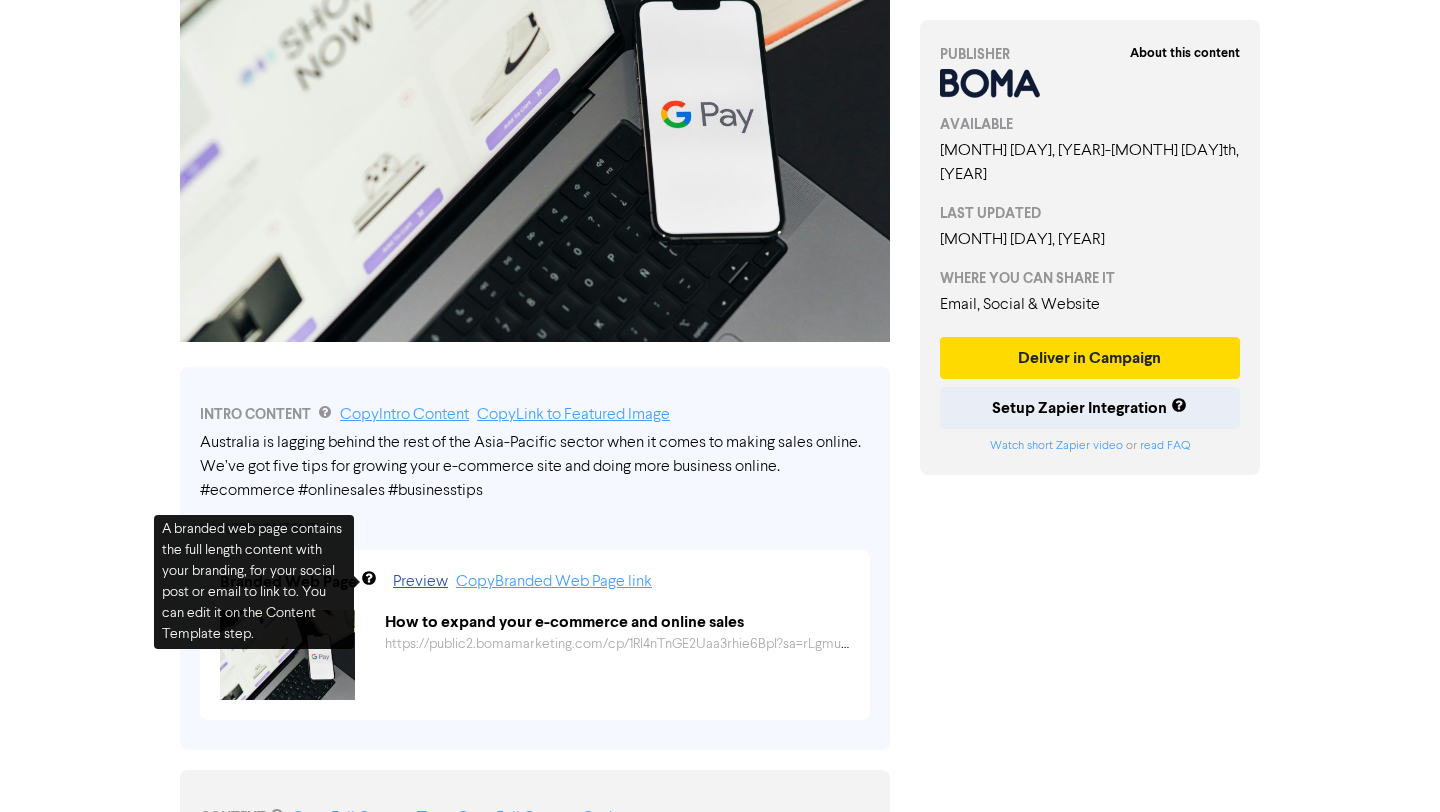 scroll, scrollTop: 760, scrollLeft: 0, axis: vertical 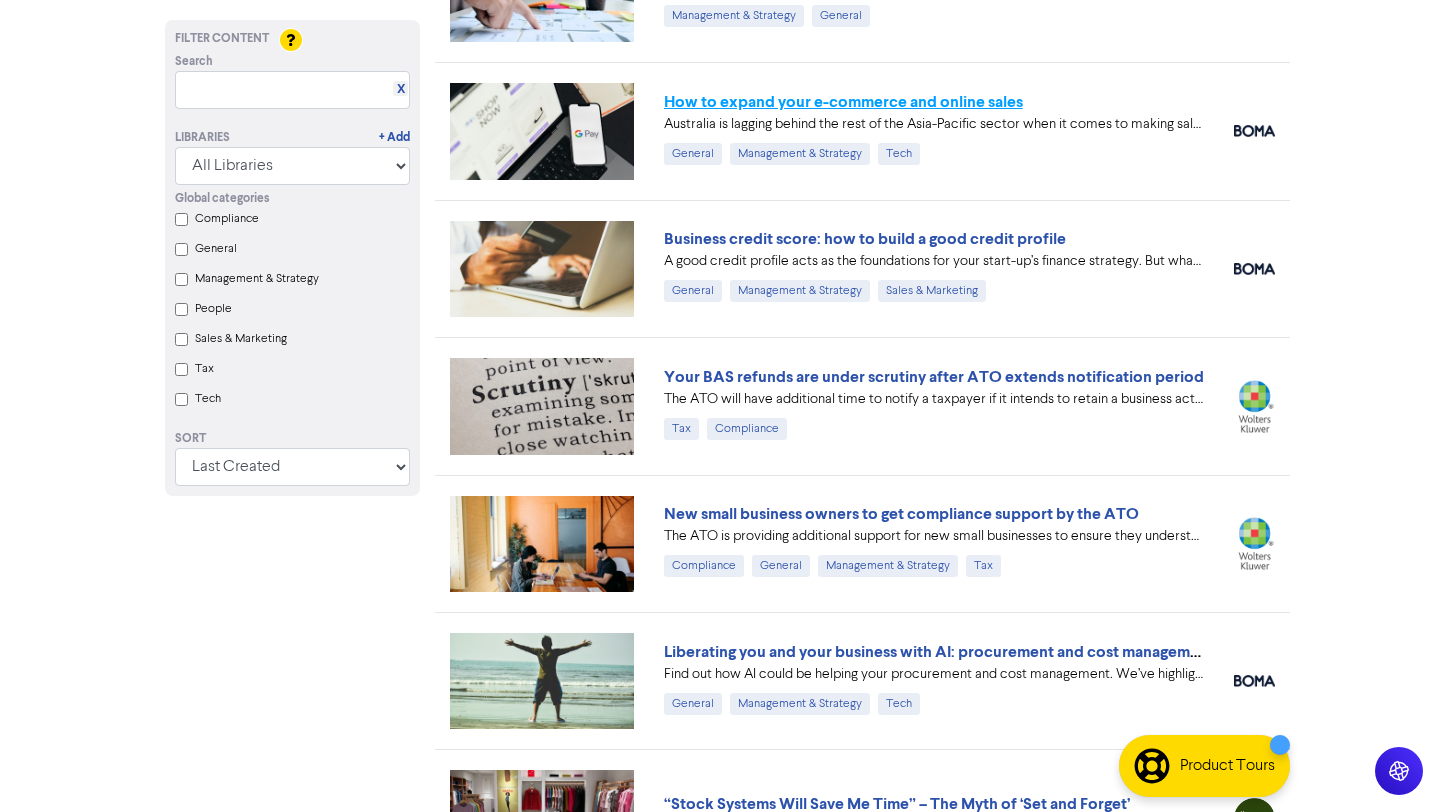 click on "How to expand your e-commerce and online sales" at bounding box center [843, 102] 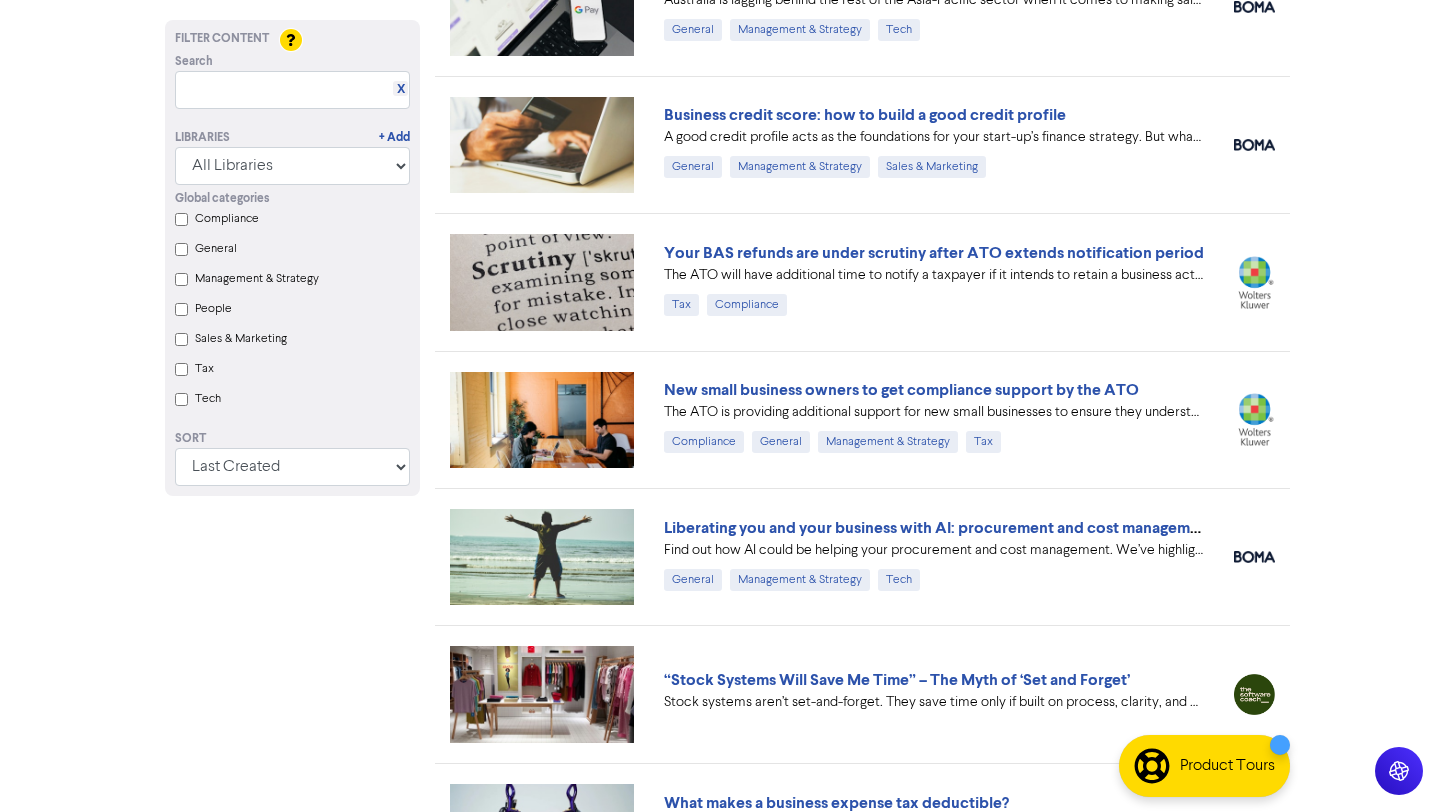 scroll, scrollTop: 4052, scrollLeft: 0, axis: vertical 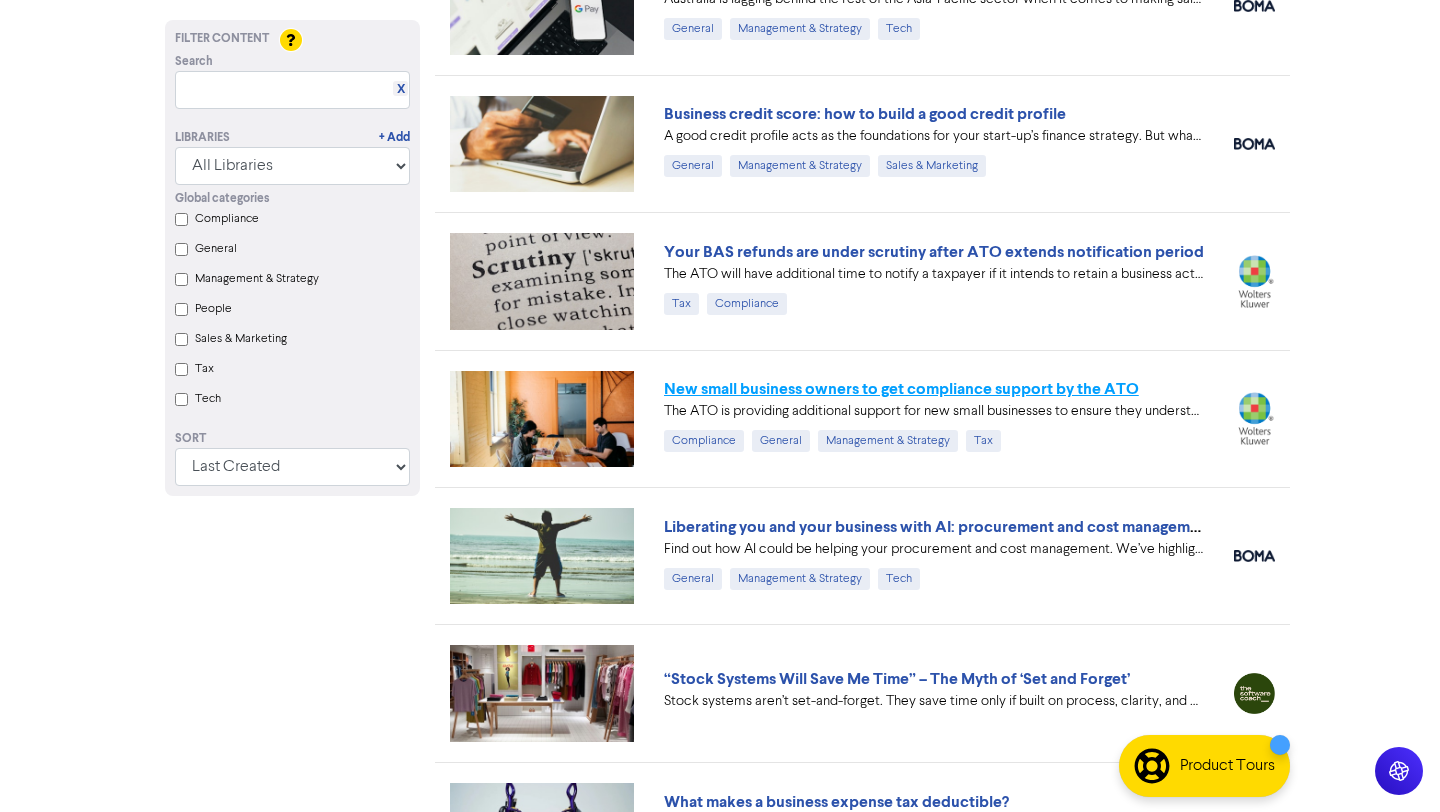 click on "New small business owners to get compliance support by the ATO" at bounding box center [901, 389] 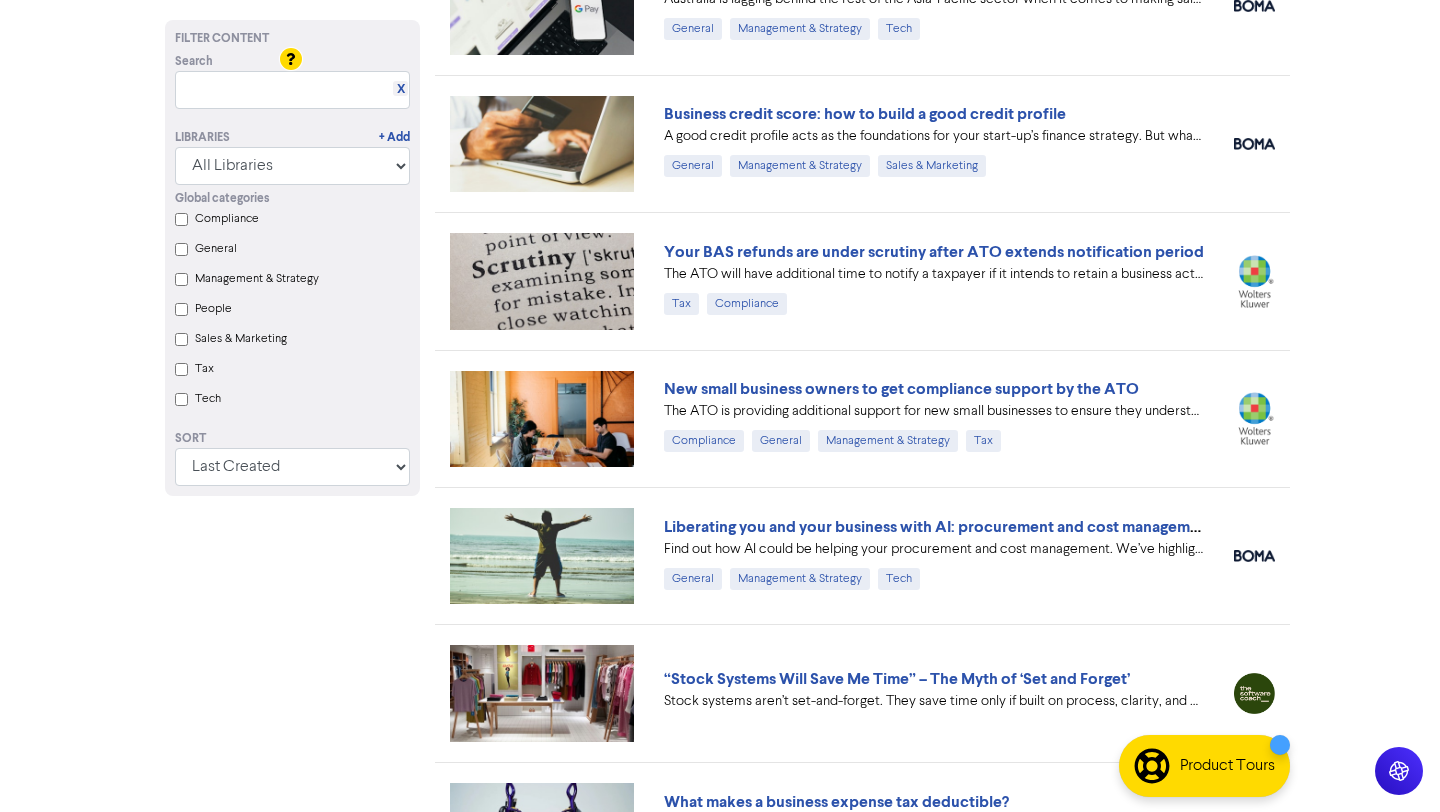 scroll, scrollTop: 4165, scrollLeft: 0, axis: vertical 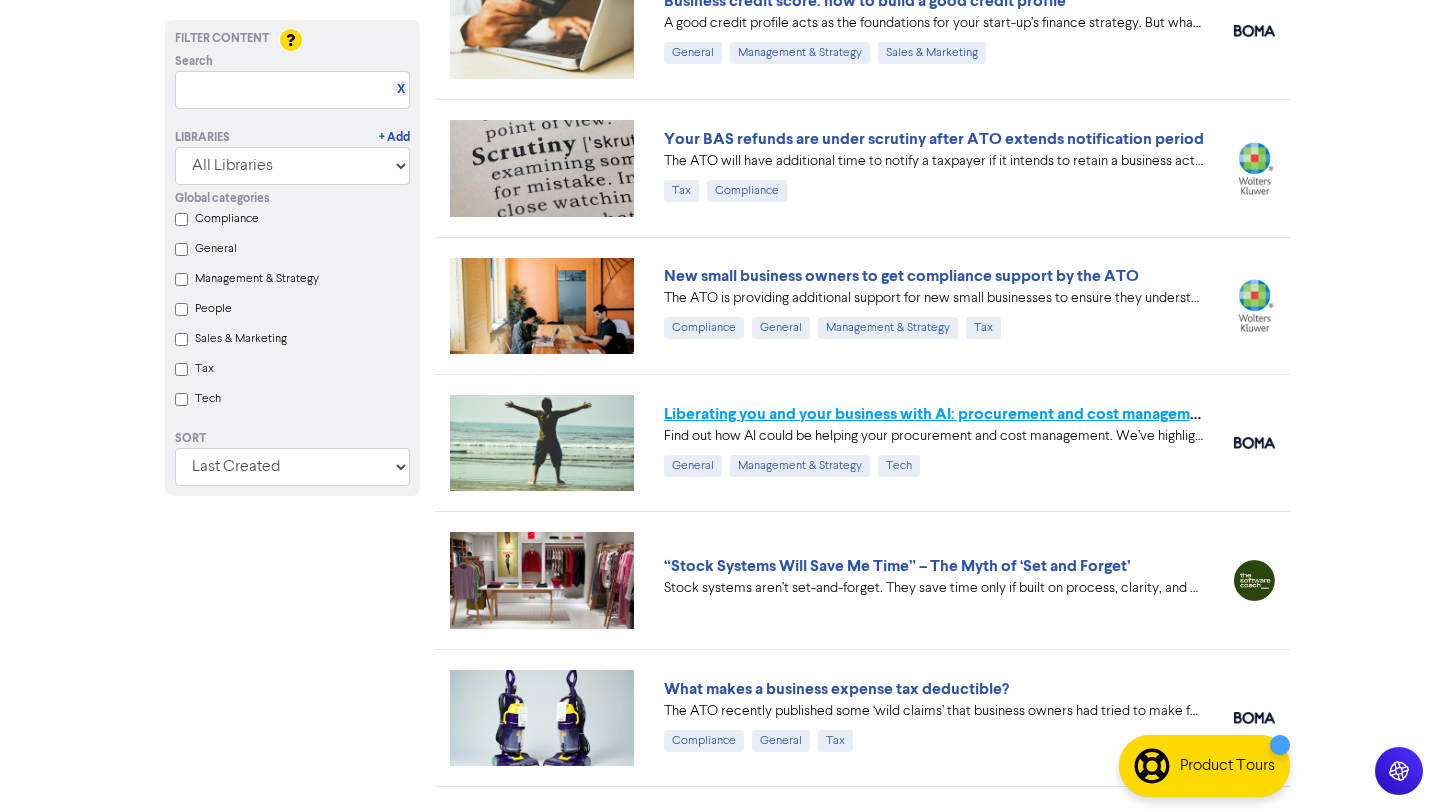 click on "Liberating you and your business with AI: procurement and cost management" at bounding box center [939, 414] 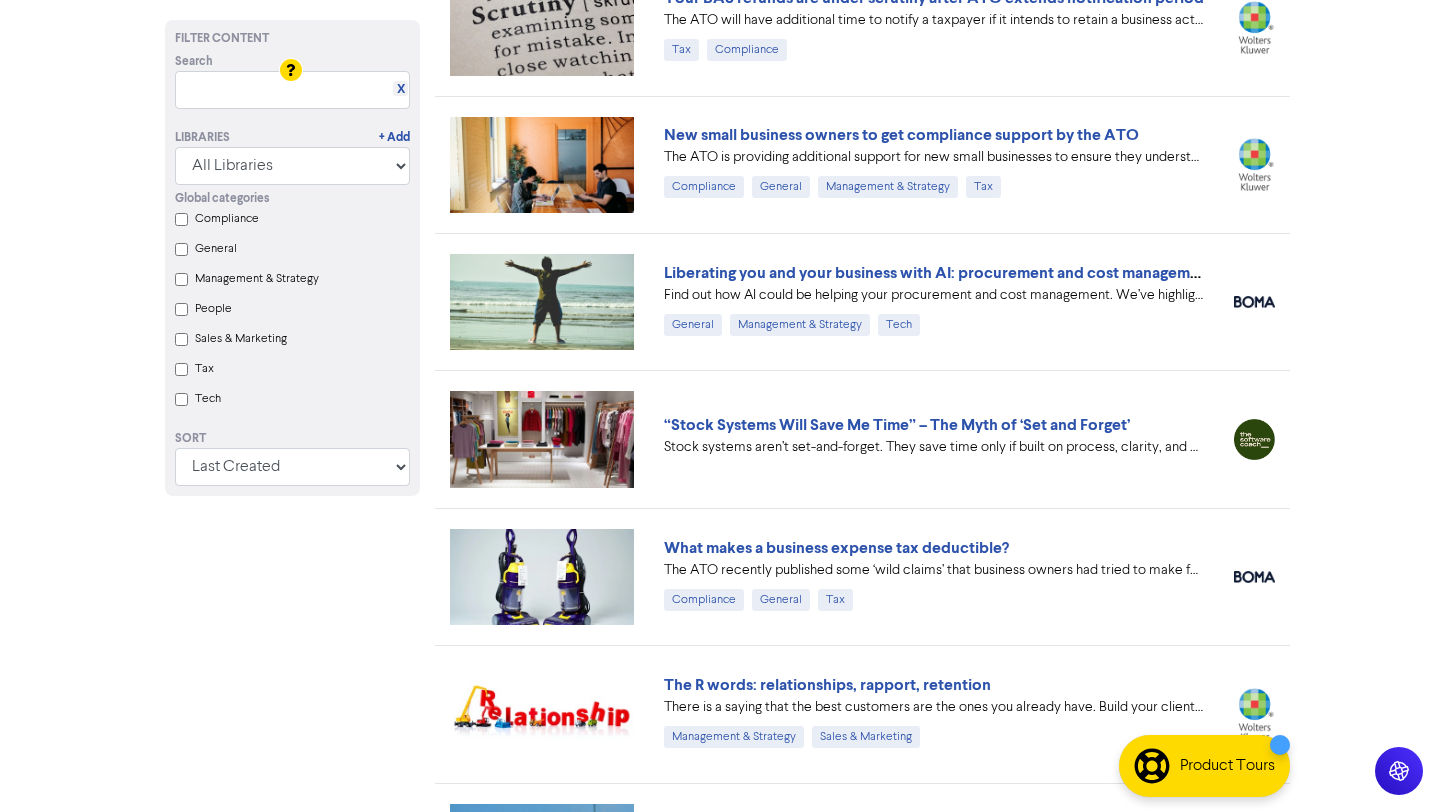 scroll, scrollTop: 4336, scrollLeft: 0, axis: vertical 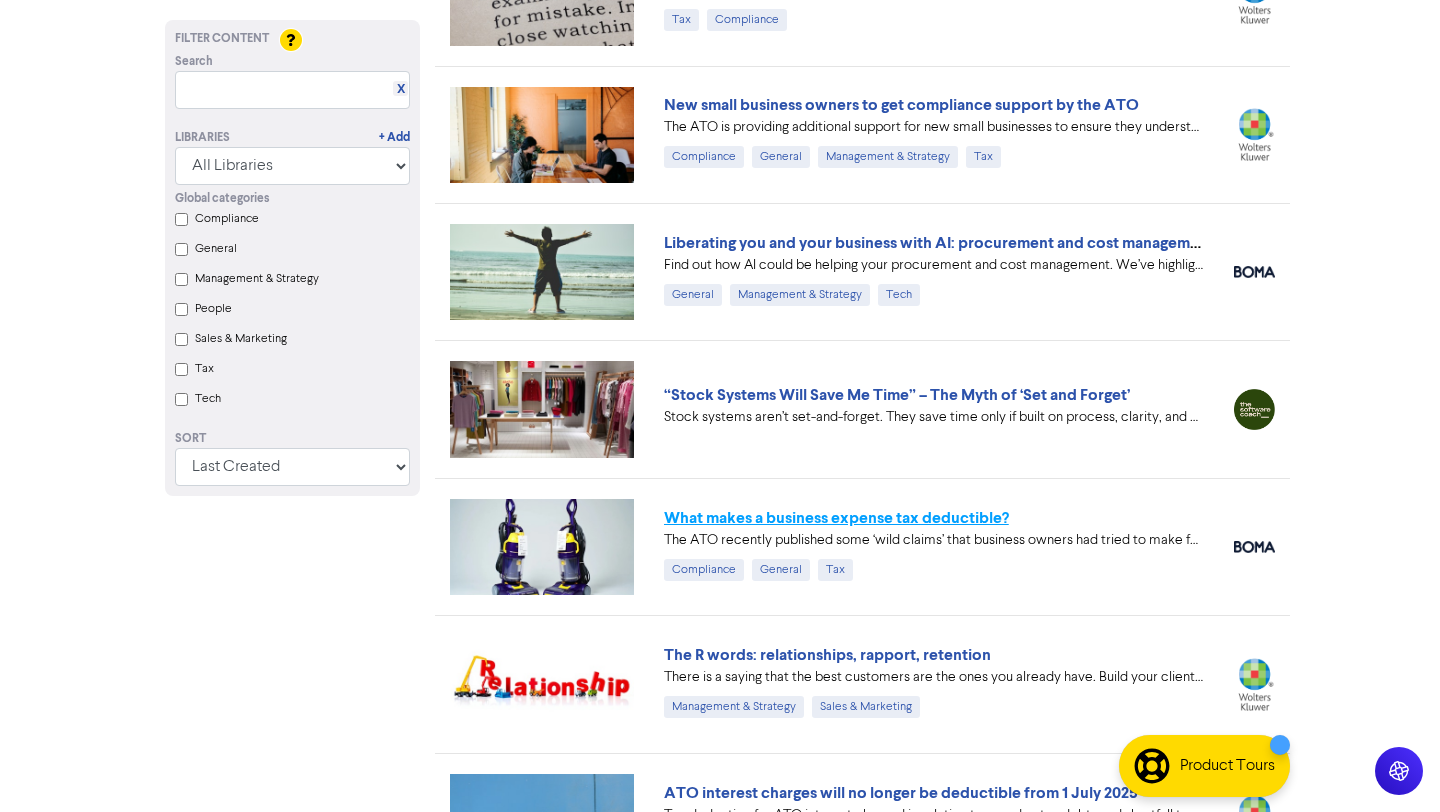 click on "What makes a business expense tax deductible?" at bounding box center [836, 518] 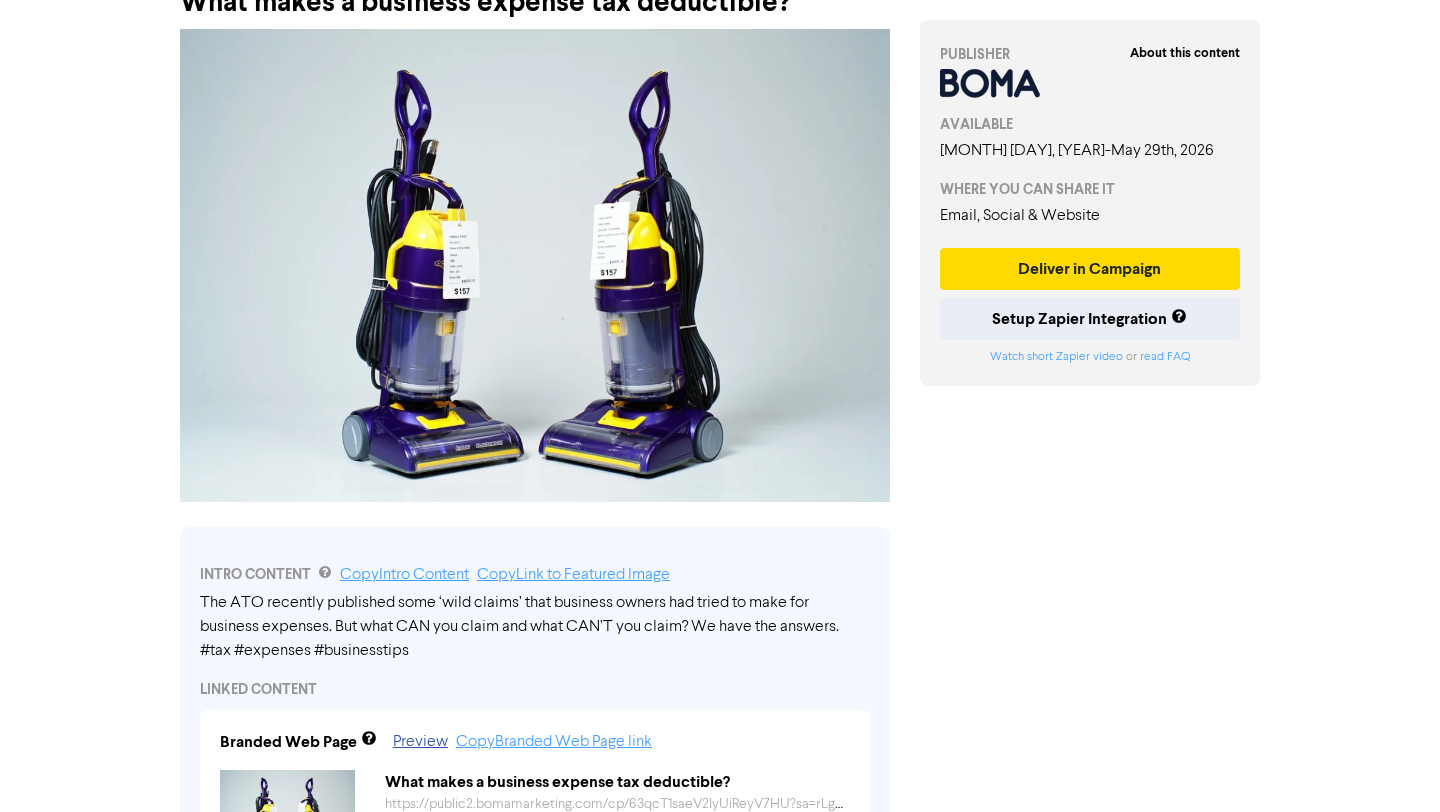 scroll, scrollTop: 156, scrollLeft: 0, axis: vertical 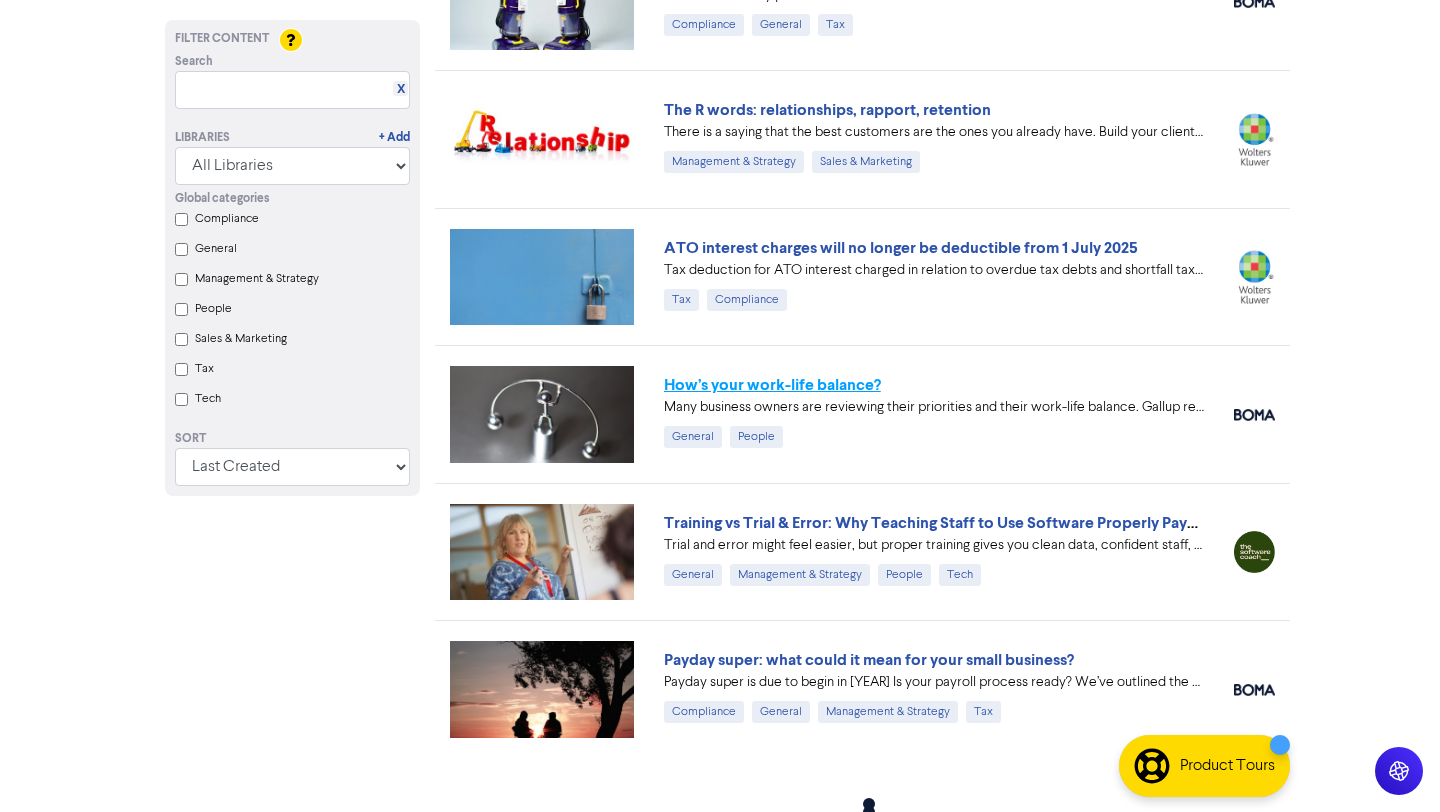 click on "How’s your work-life balance?" at bounding box center [772, 385] 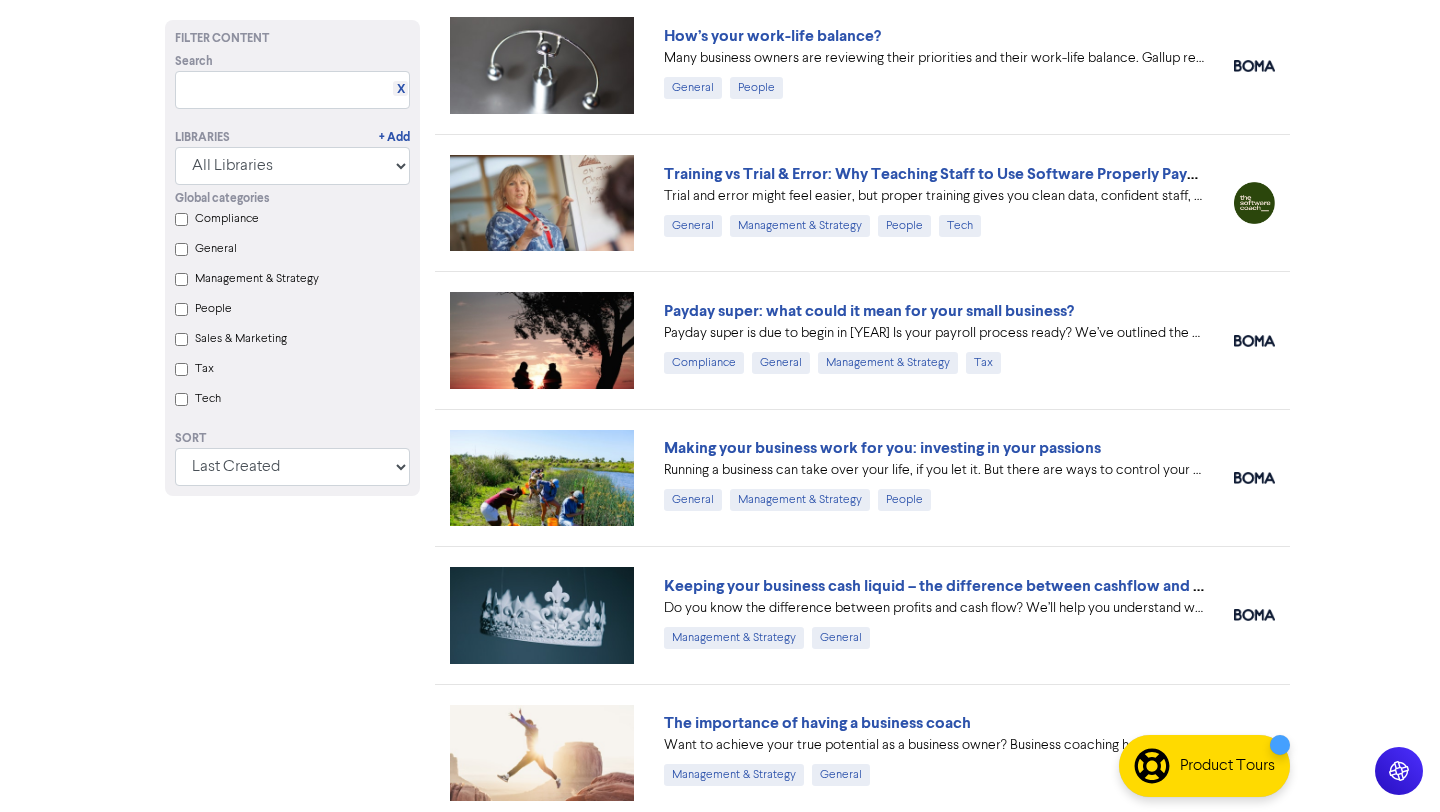 scroll, scrollTop: 5333, scrollLeft: 0, axis: vertical 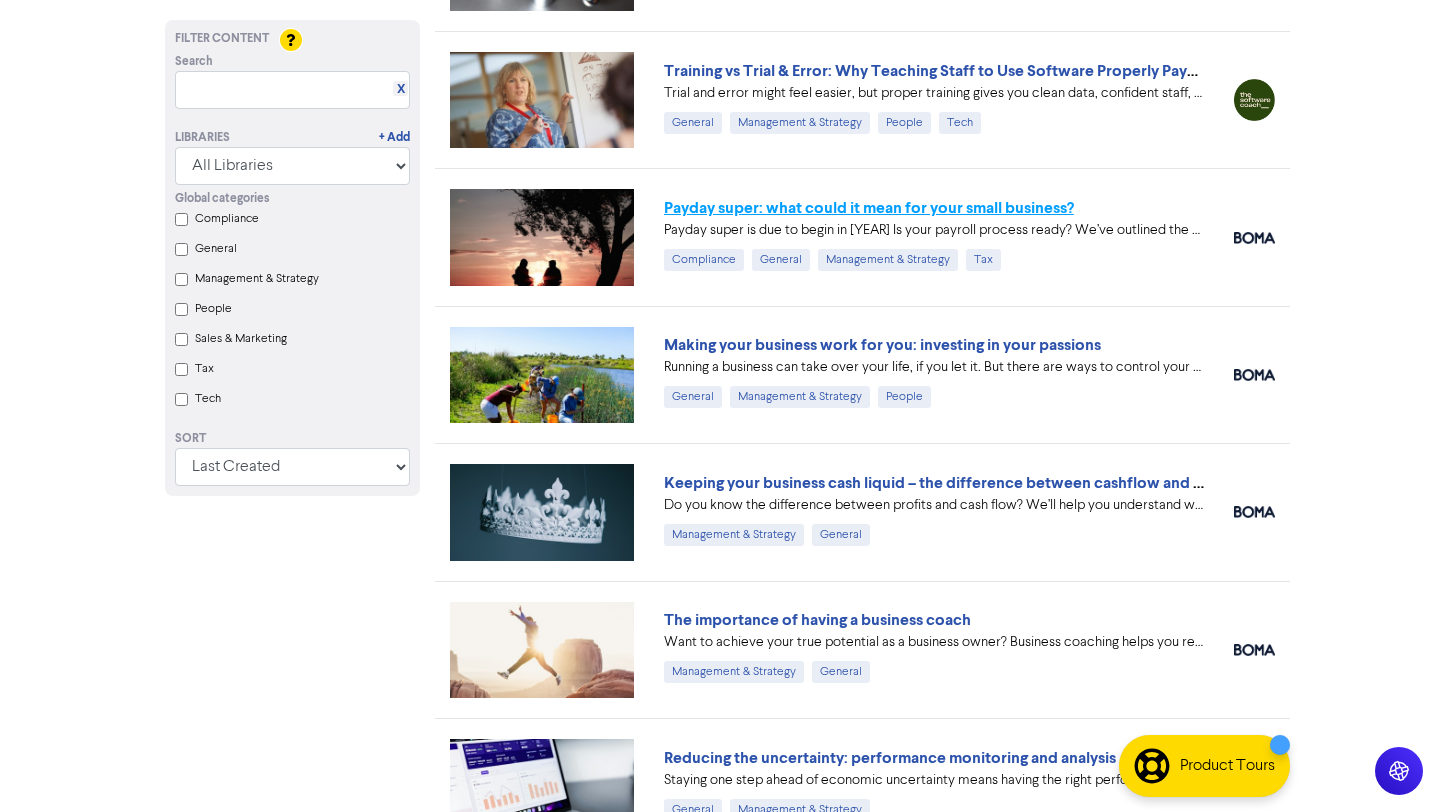 click on "Payday super: what could it mean for your small business?" at bounding box center (869, 208) 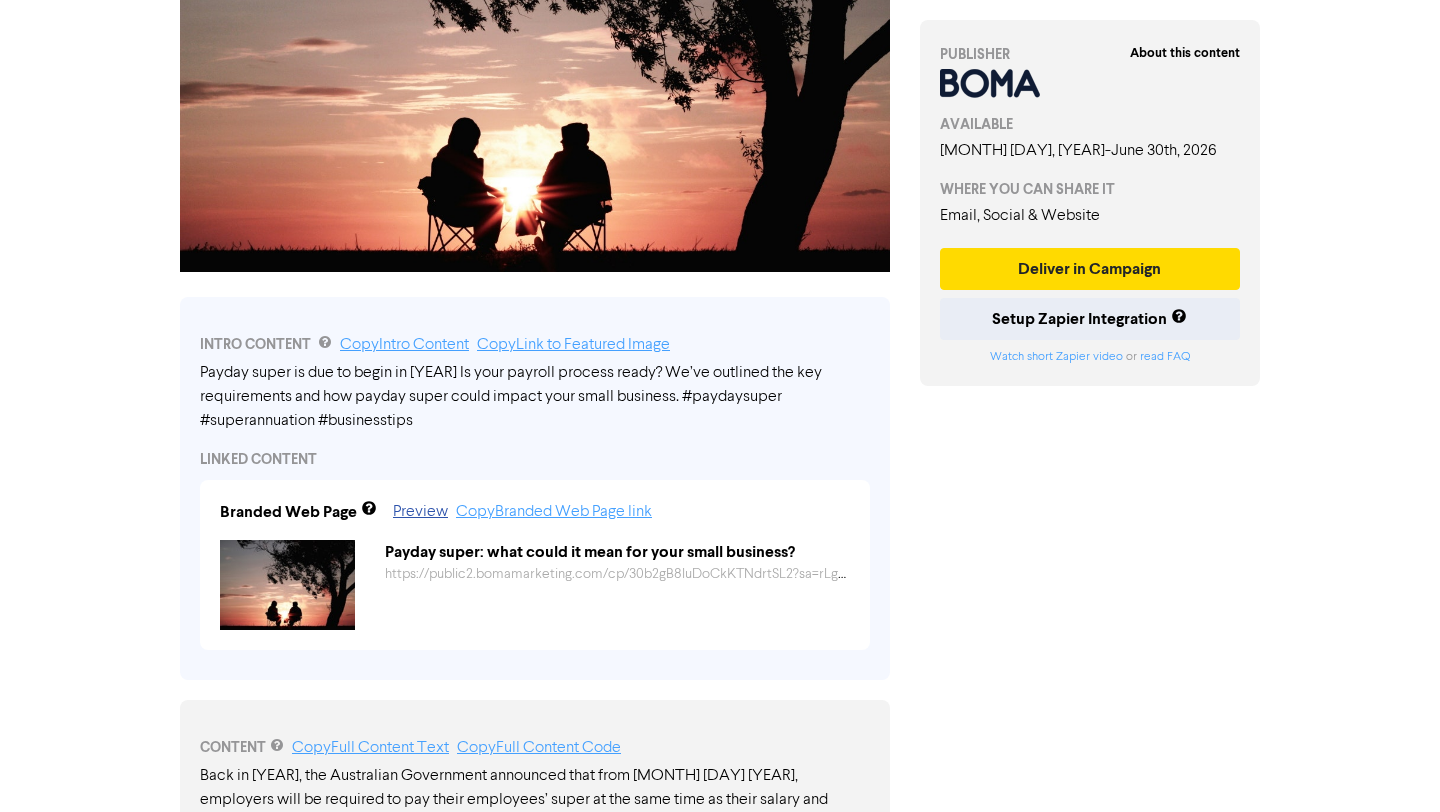 scroll, scrollTop: 430, scrollLeft: 0, axis: vertical 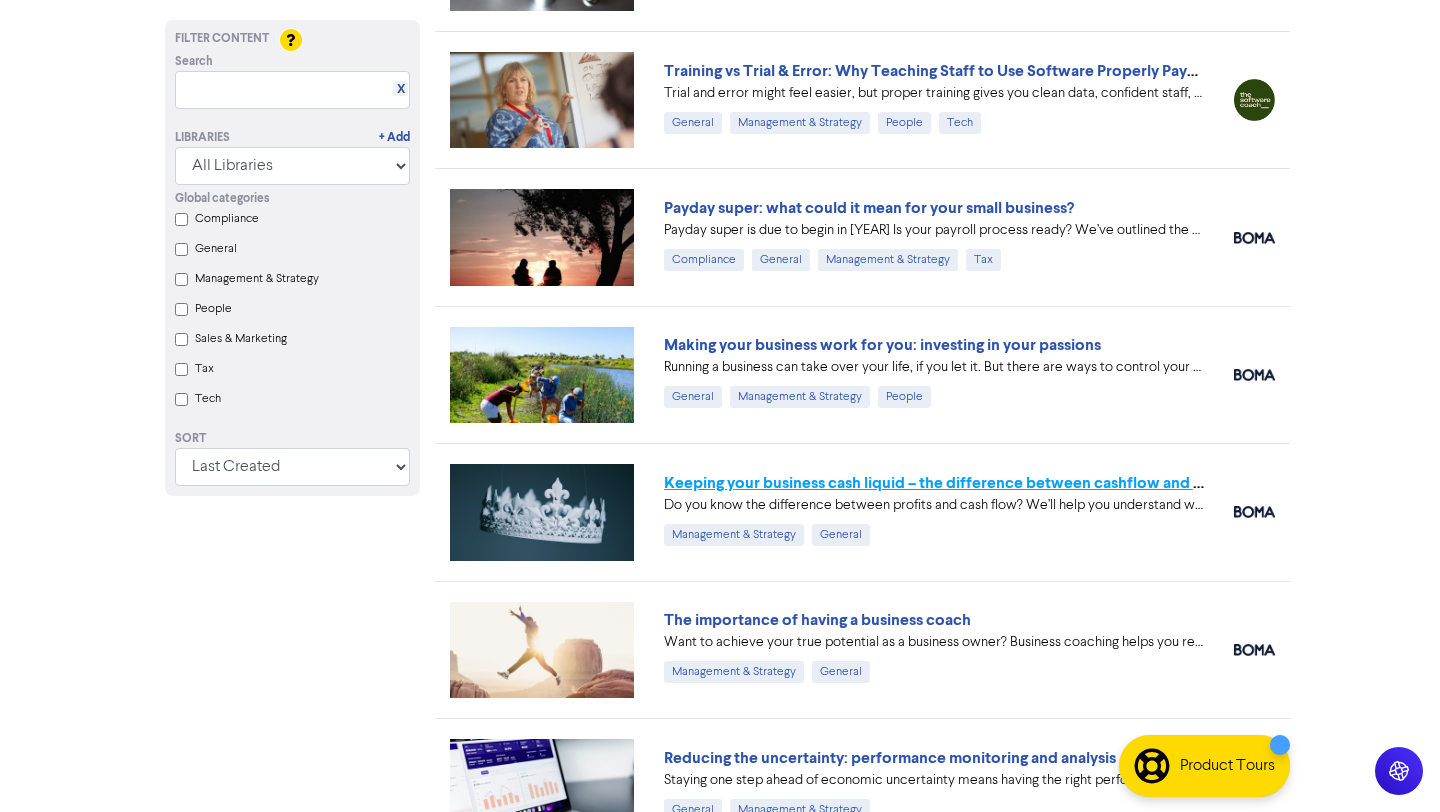 click on "Keeping your business cash liquid – the difference between cashflow and profit" at bounding box center [949, 483] 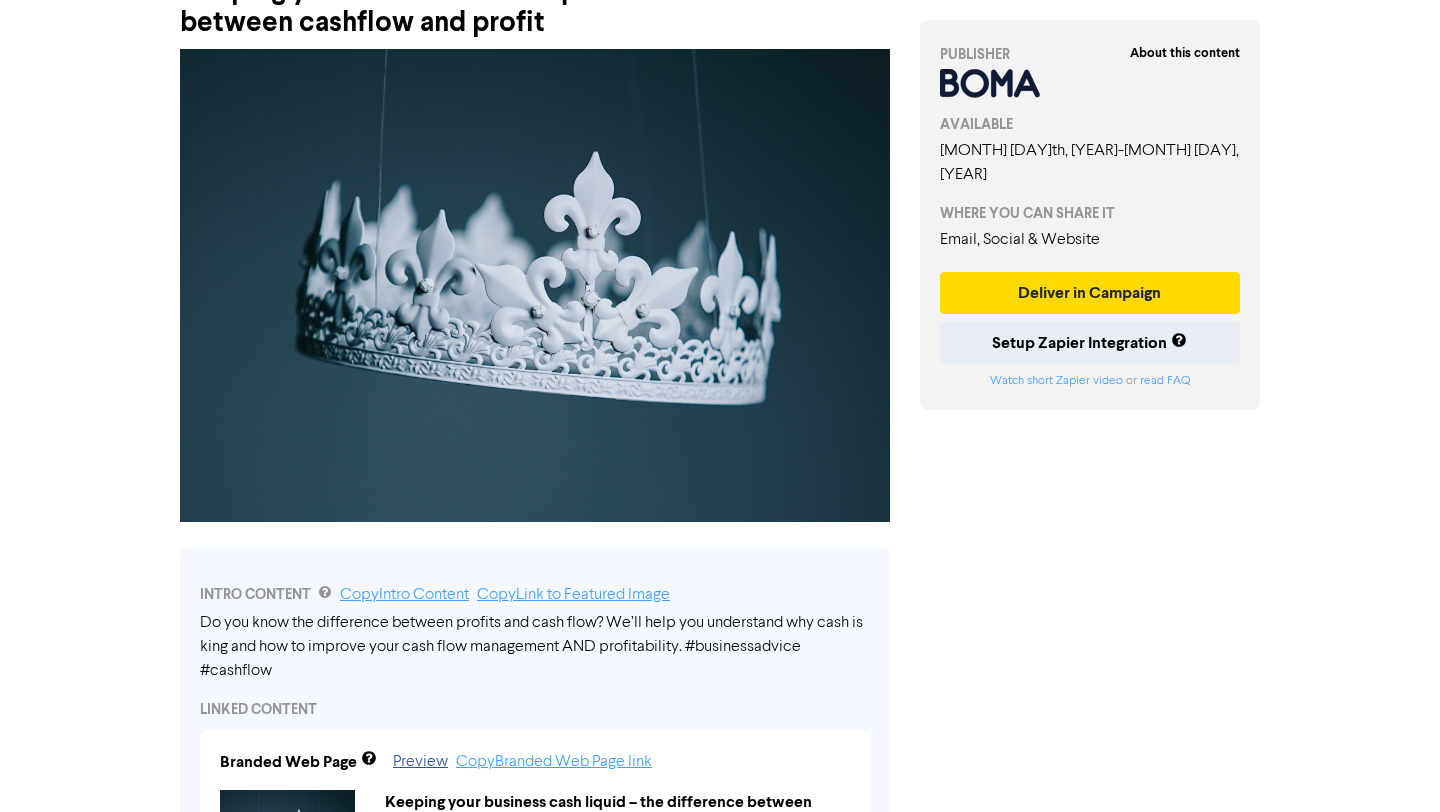 scroll, scrollTop: 219, scrollLeft: 0, axis: vertical 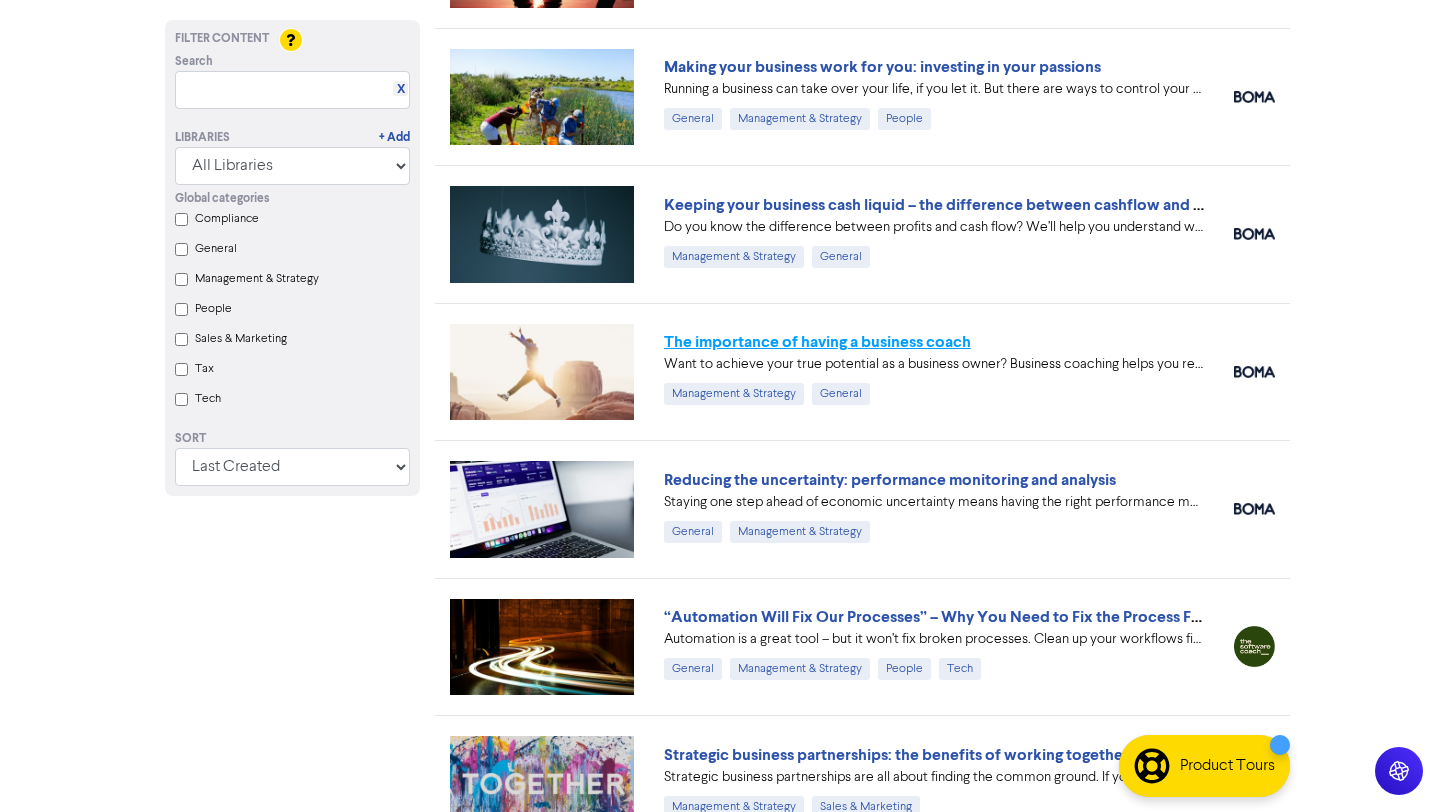 click on "The importance of having a business coach" at bounding box center [817, 342] 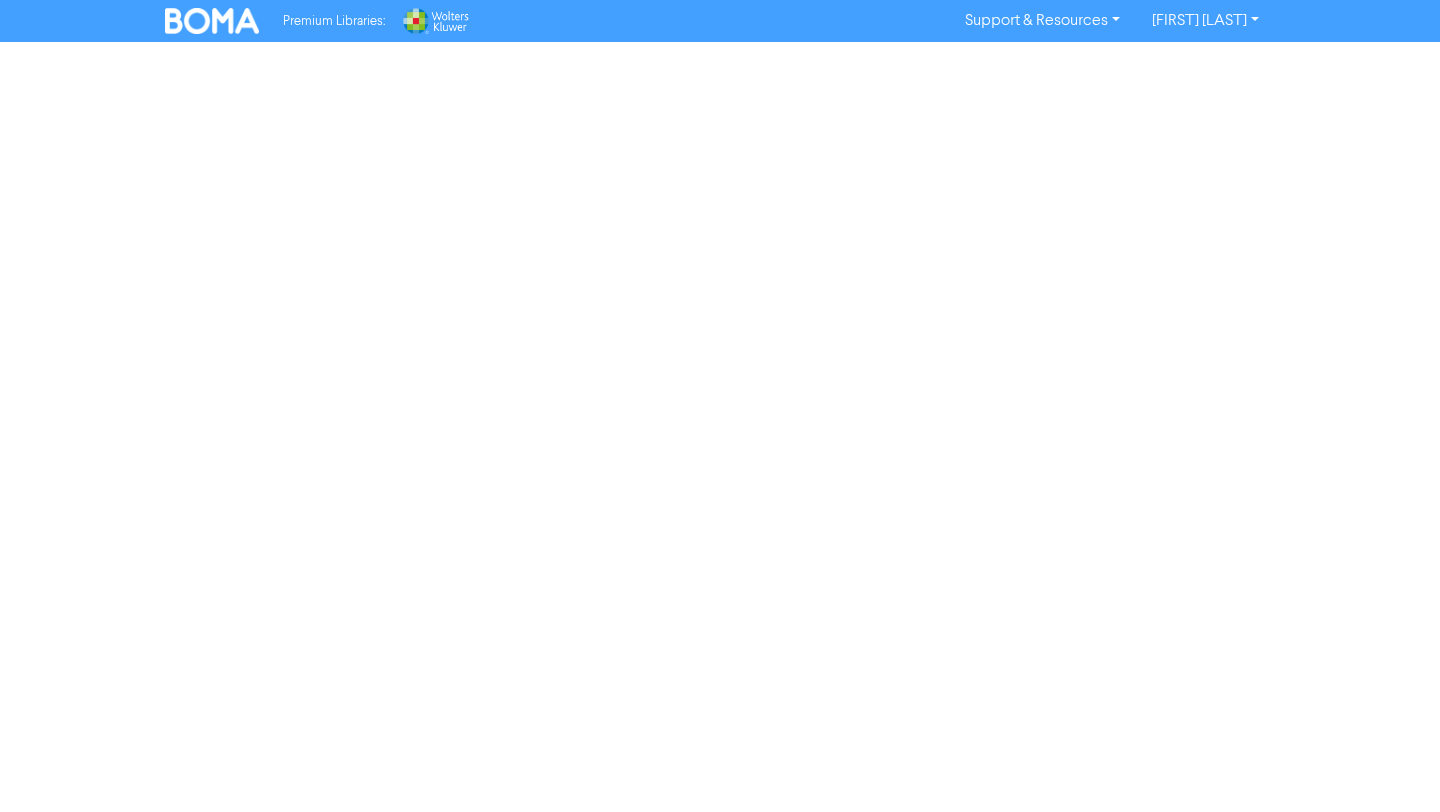 scroll, scrollTop: 0, scrollLeft: 0, axis: both 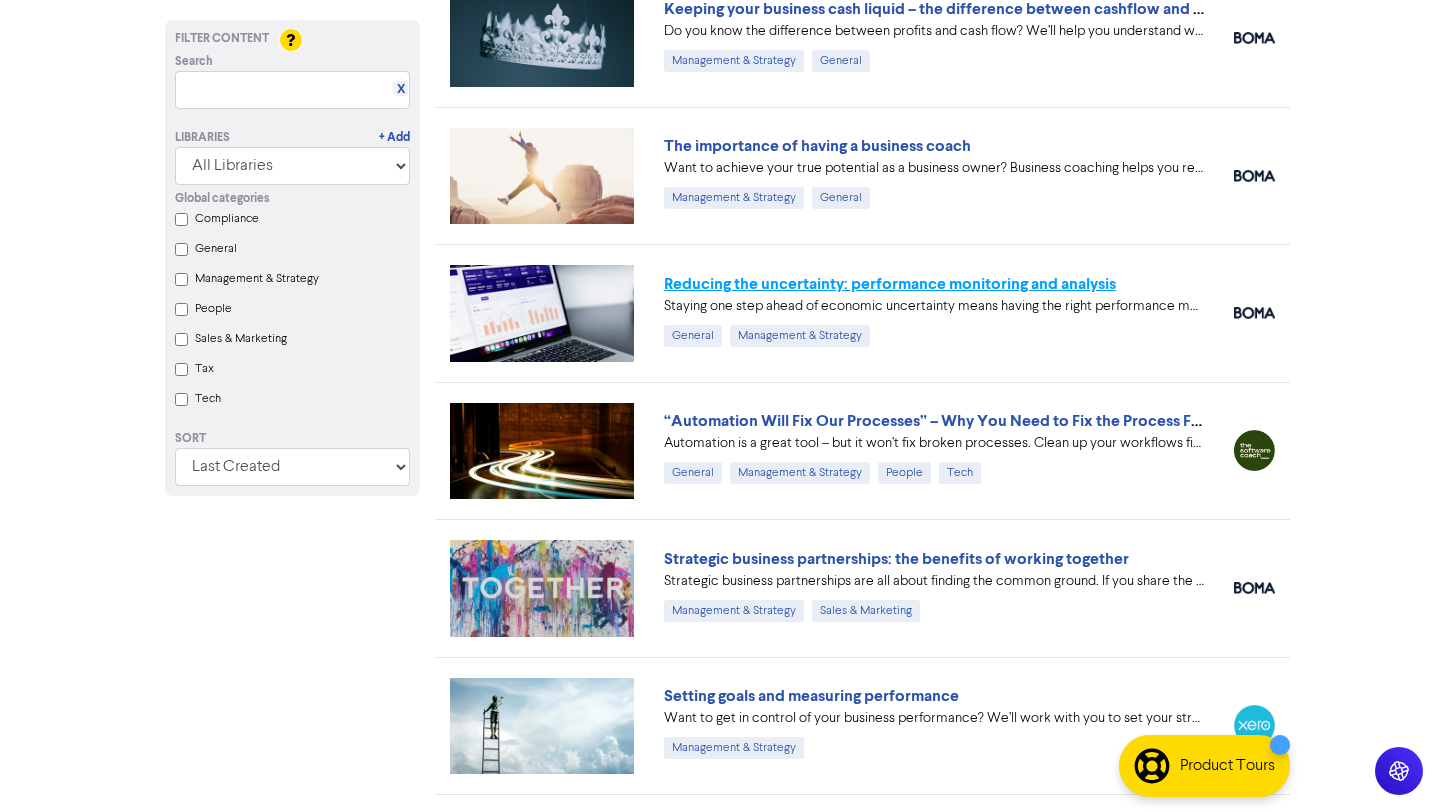 click on "Reducing the uncertainty: performance monitoring and analysis" at bounding box center [890, 284] 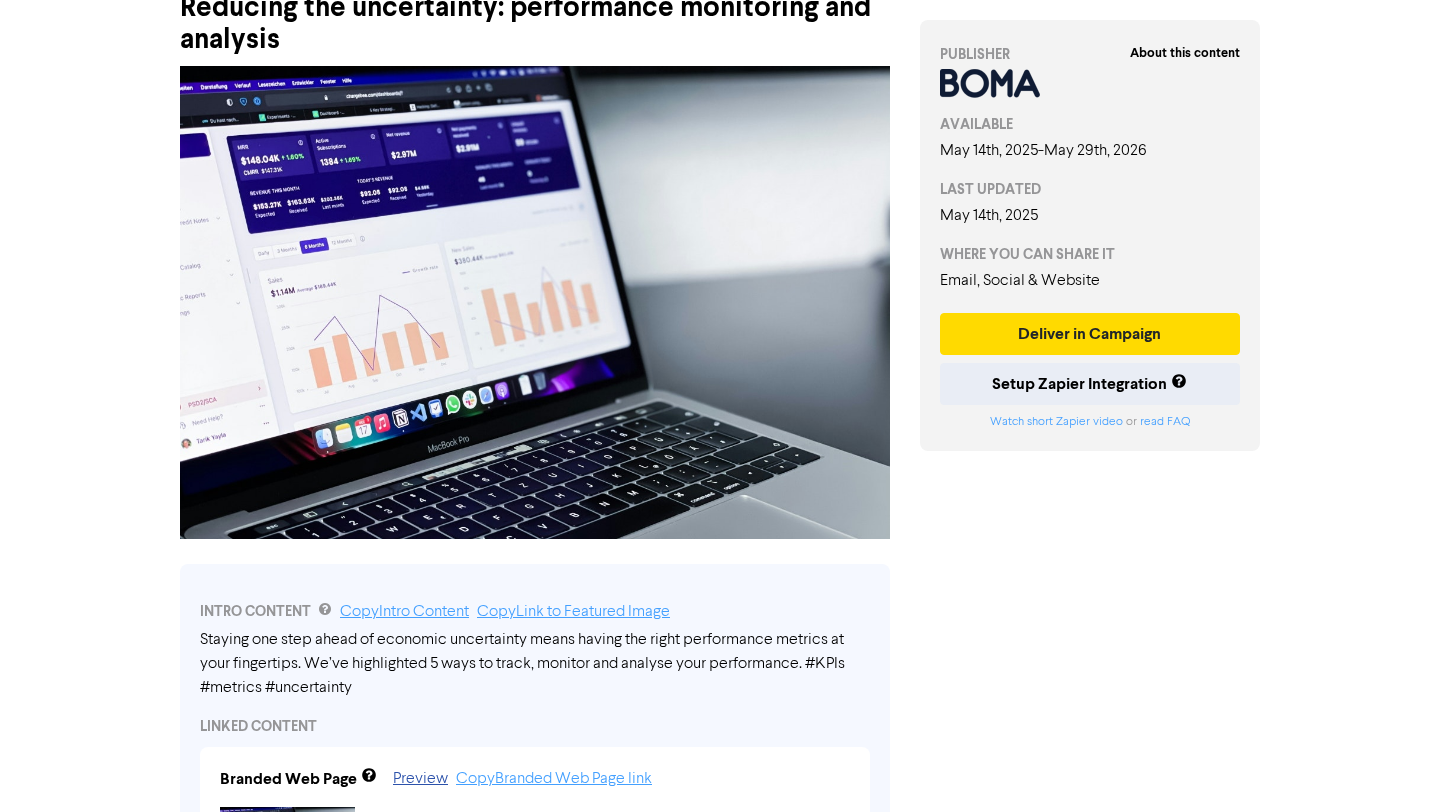 scroll, scrollTop: 142, scrollLeft: 0, axis: vertical 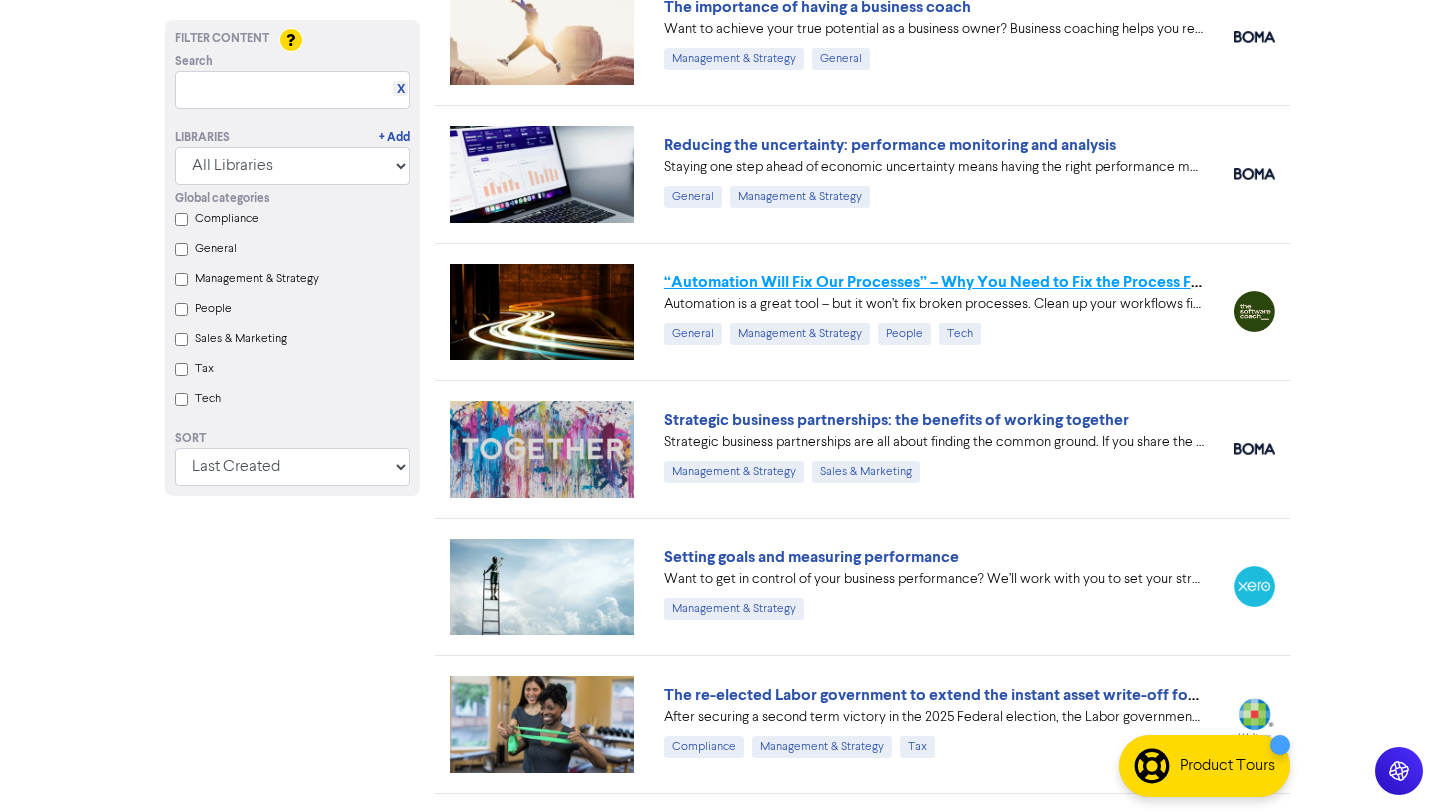 click on "“Automation Will Fix Our Processes” – Why You Need to Fix the Process First" at bounding box center [939, 282] 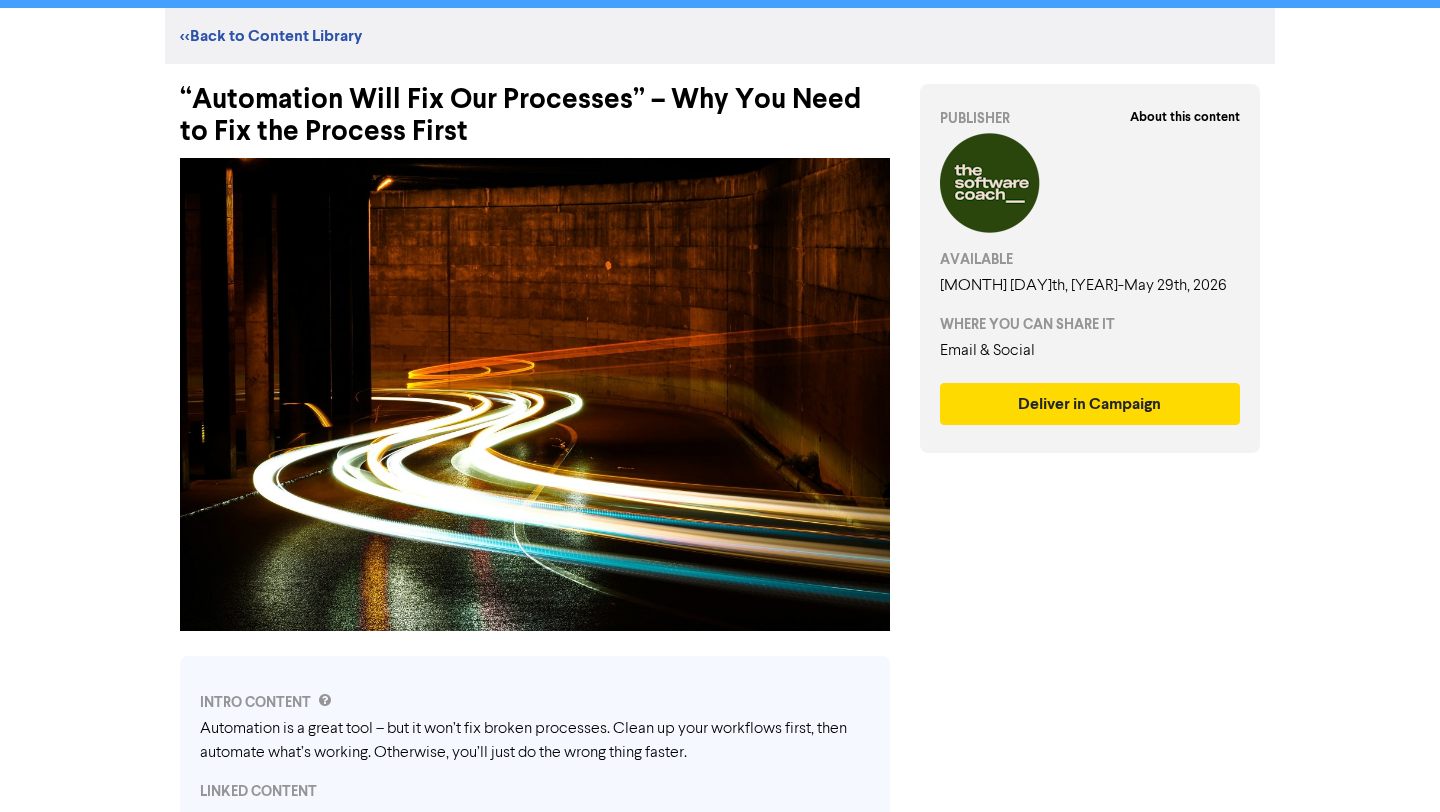 scroll, scrollTop: 0, scrollLeft: 0, axis: both 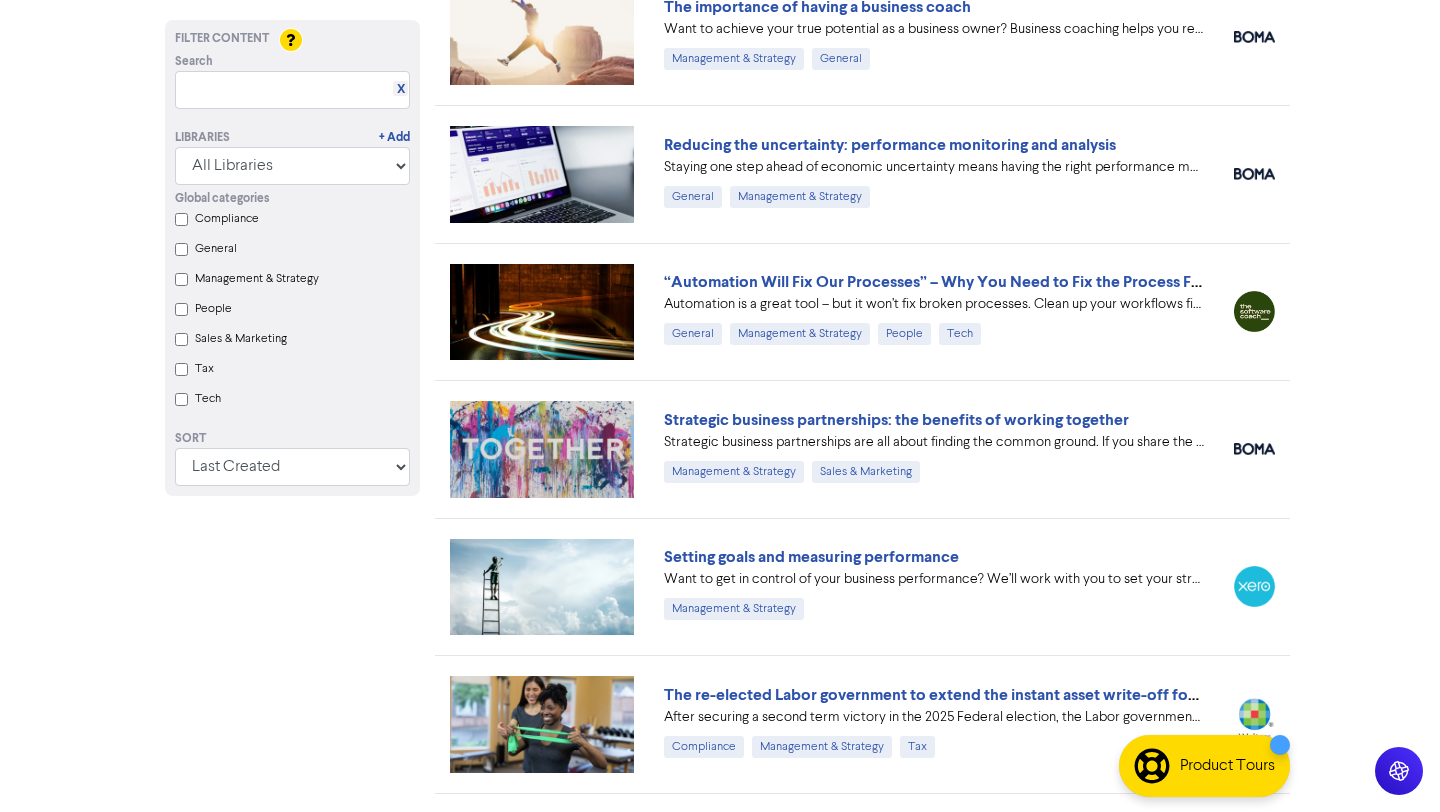 click on "Compliance" at bounding box center [181, 219] 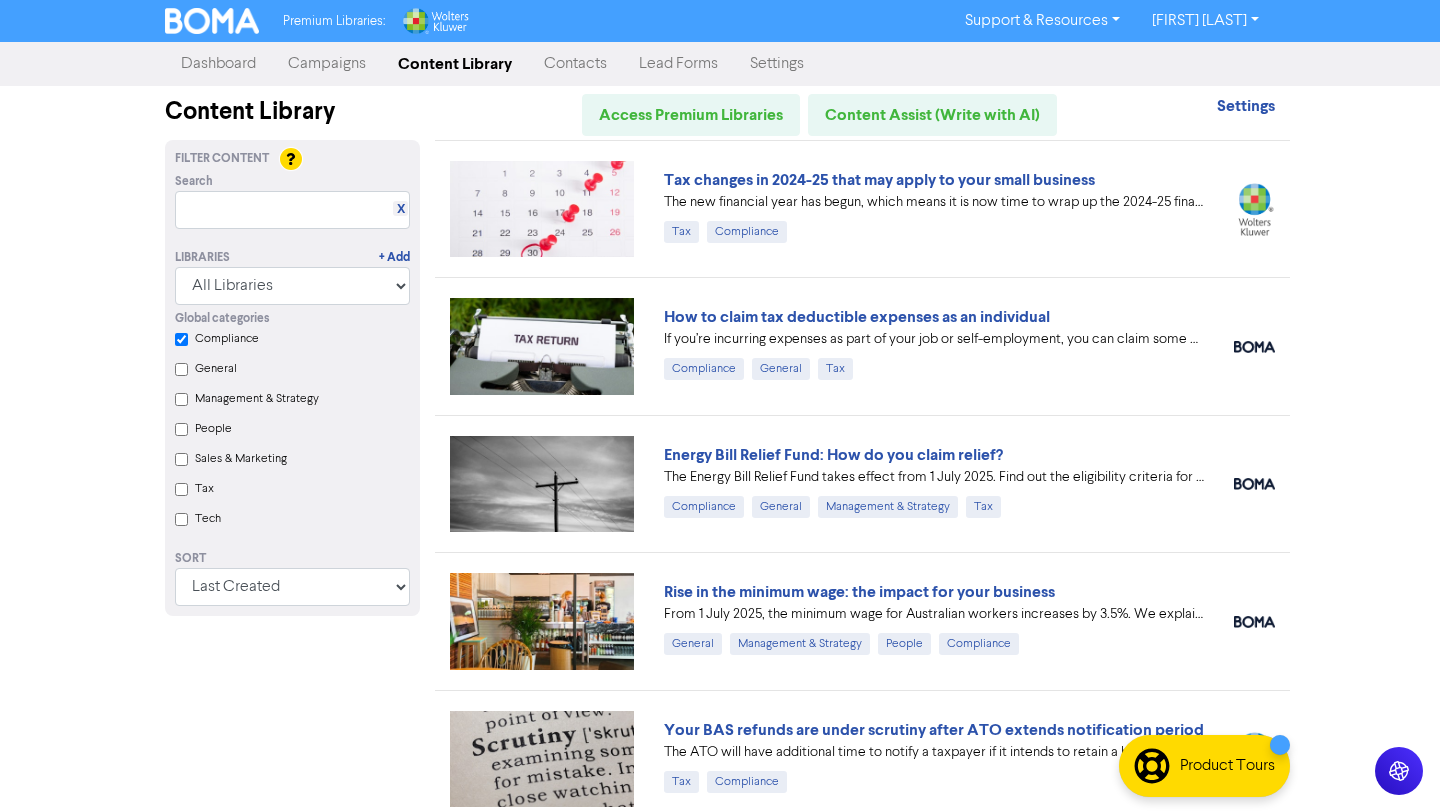 click on "Management & Strategy" at bounding box center [181, 399] 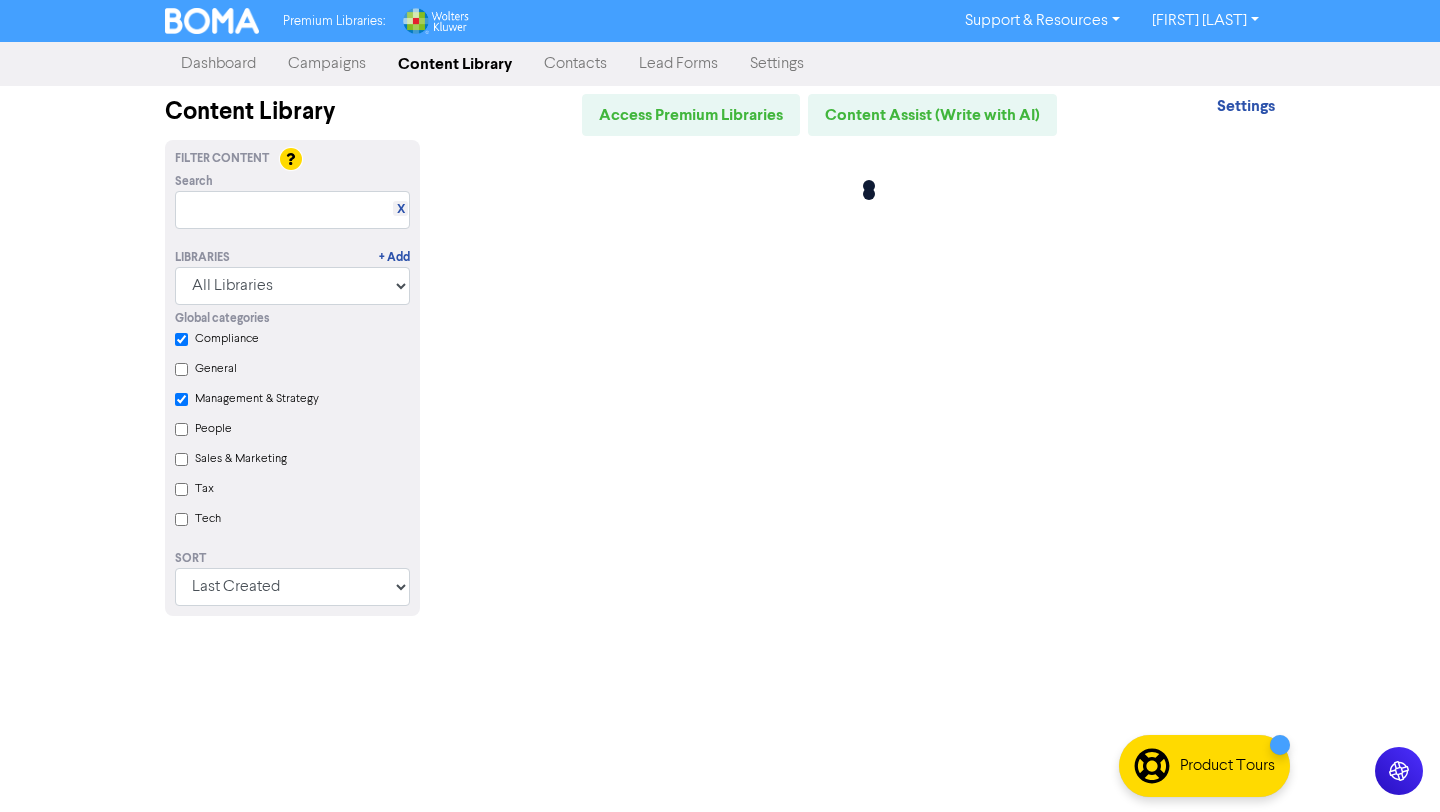 checkbox on "true" 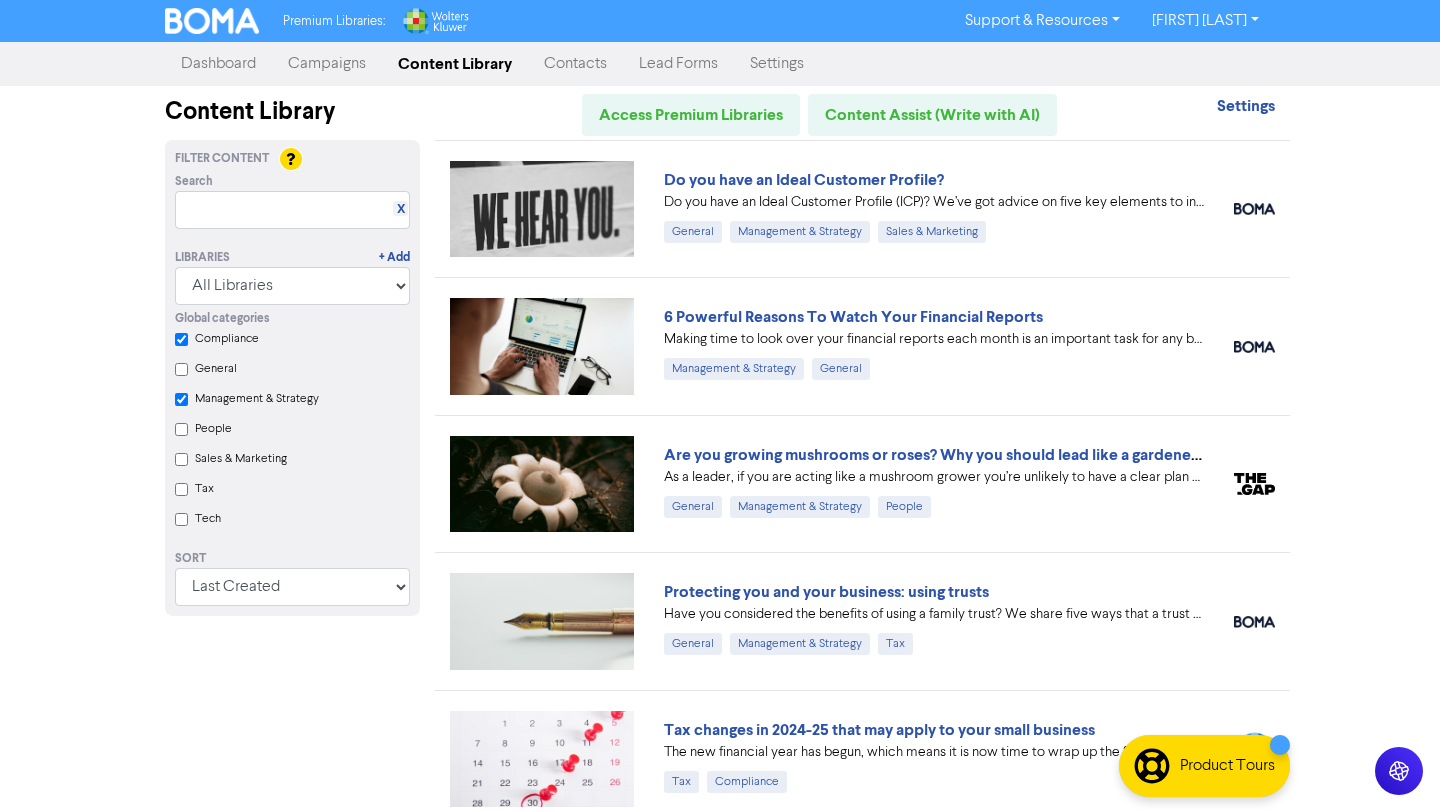 click on "Sales & Marketing" at bounding box center [181, 459] 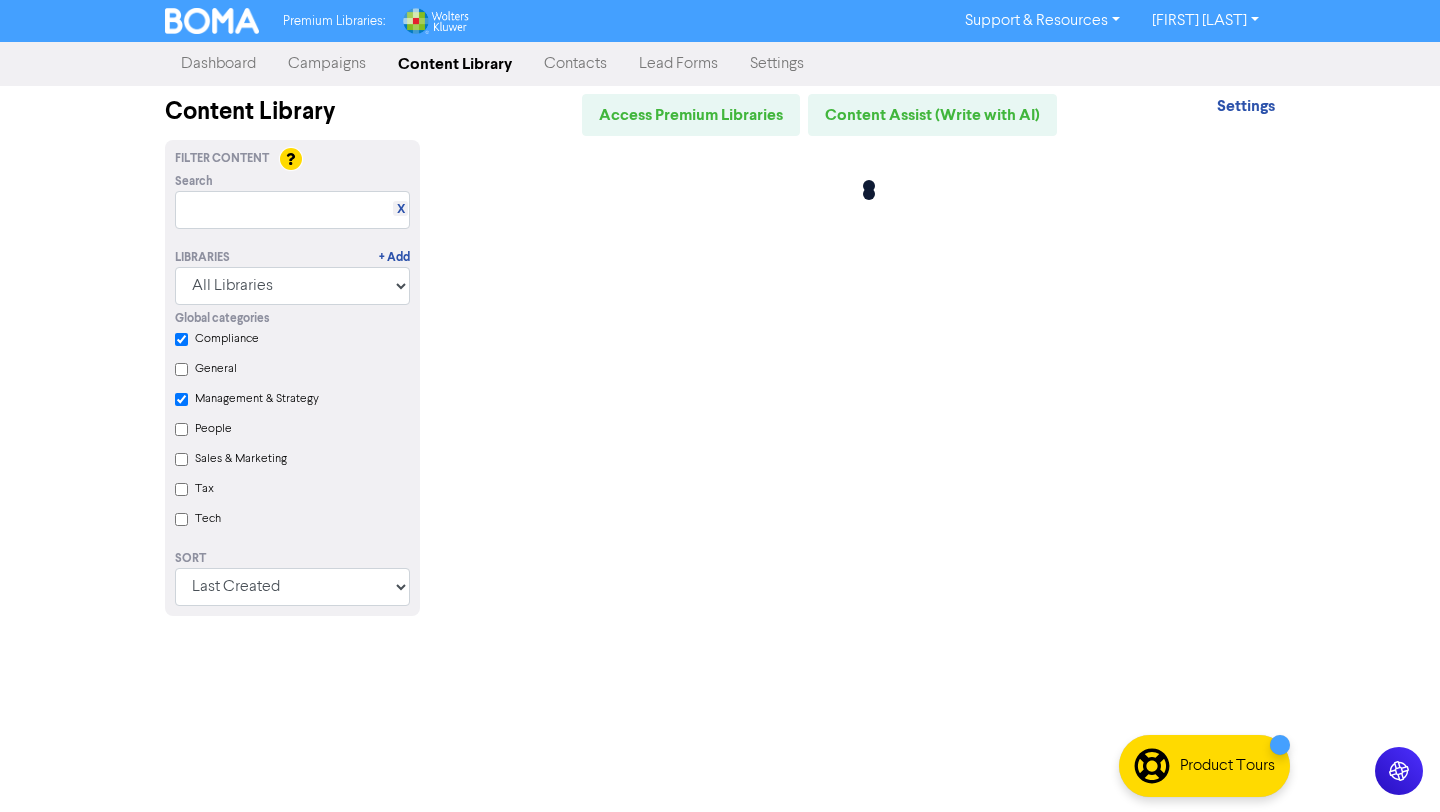 click on "Tax" at bounding box center (181, 489) 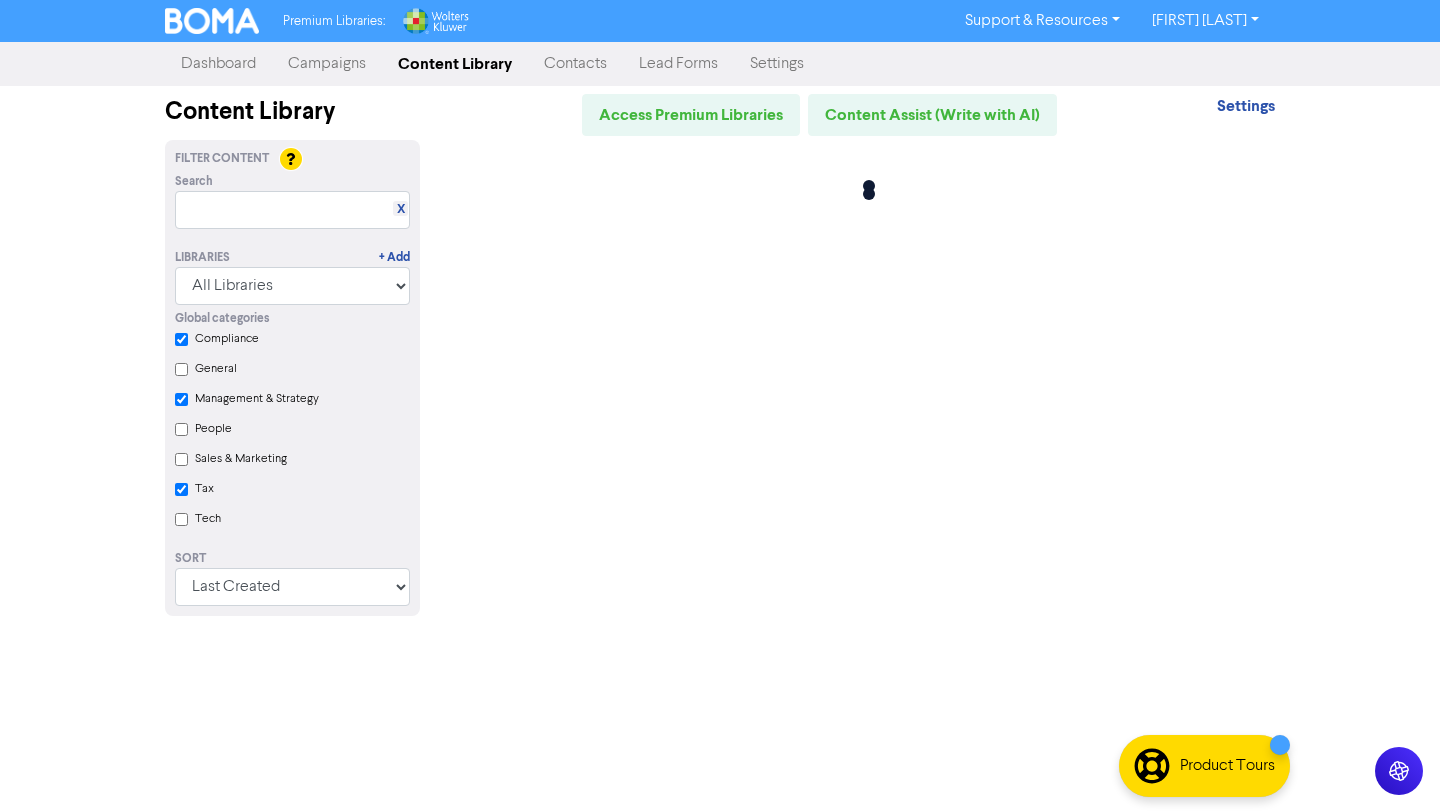 checkbox on "true" 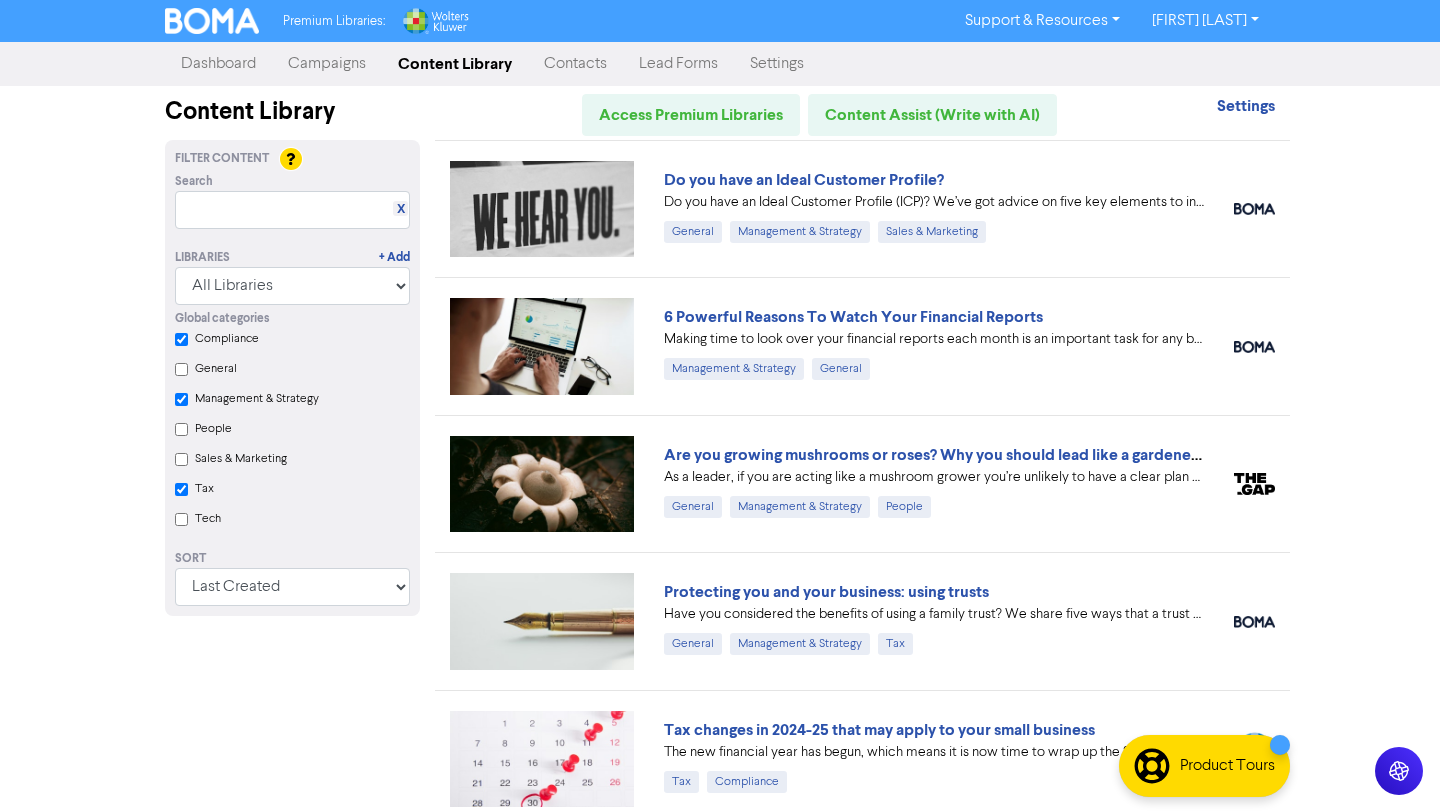click on "General" at bounding box center (181, 369) 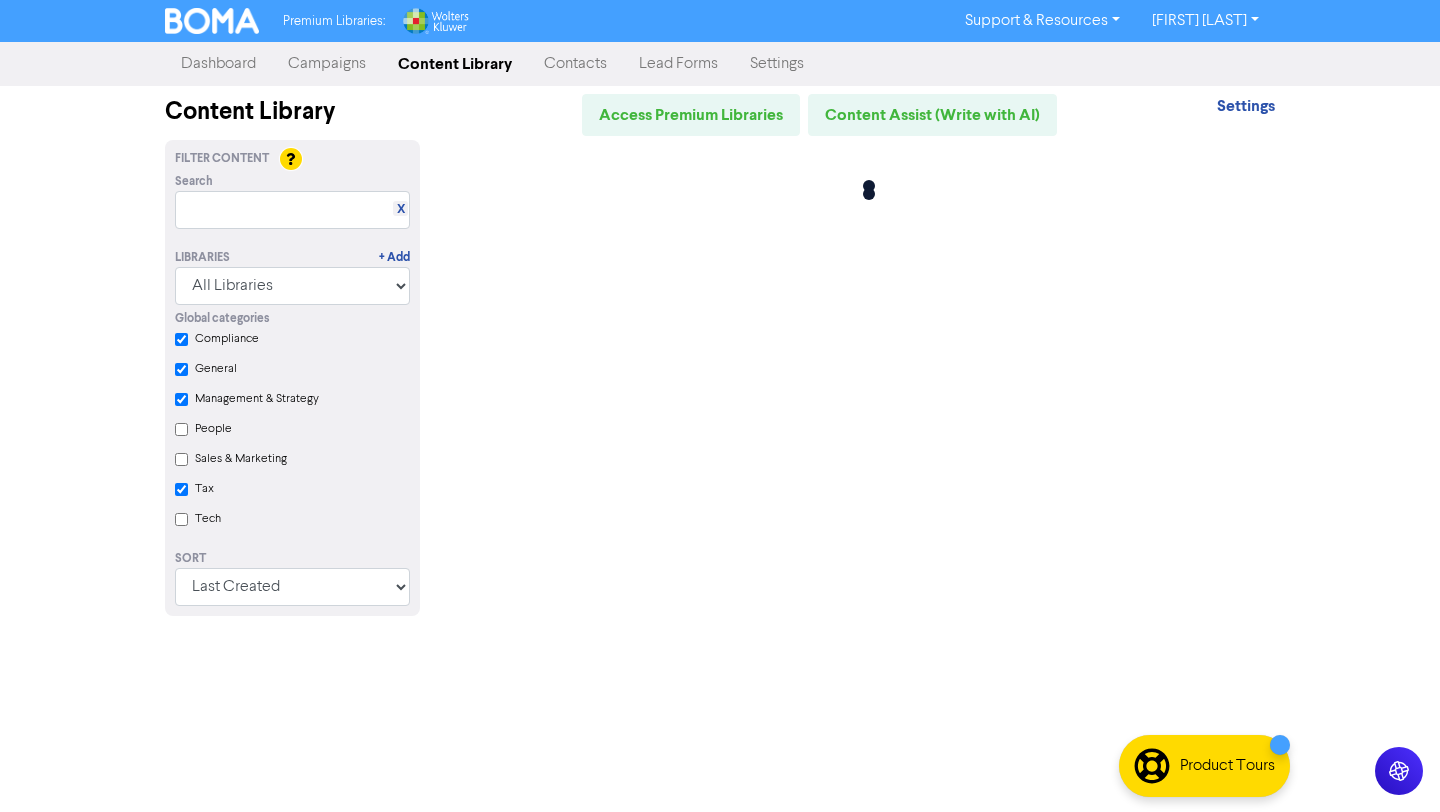 checkbox on "true" 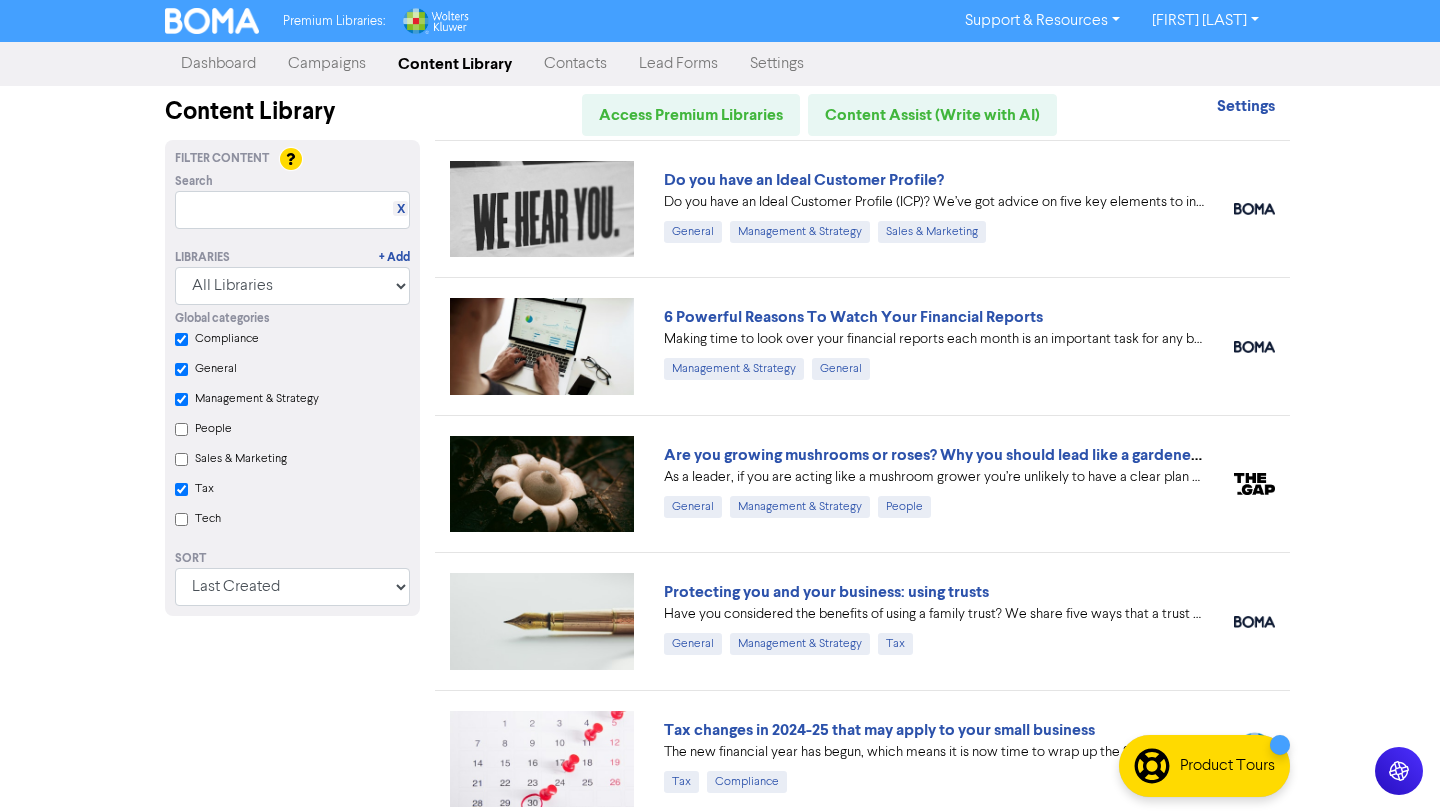 click on "Sales & Marketing" at bounding box center (181, 459) 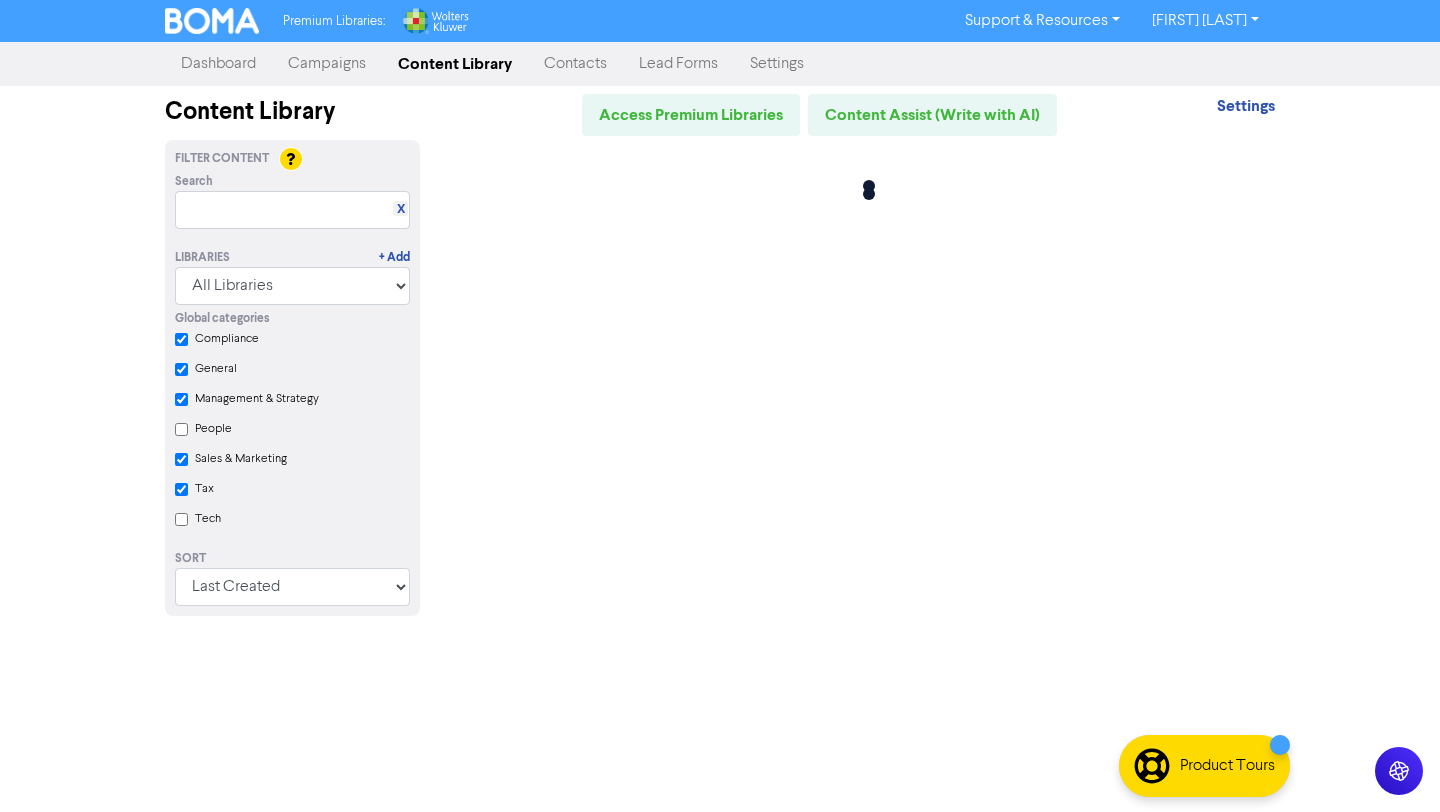 checkbox on "true" 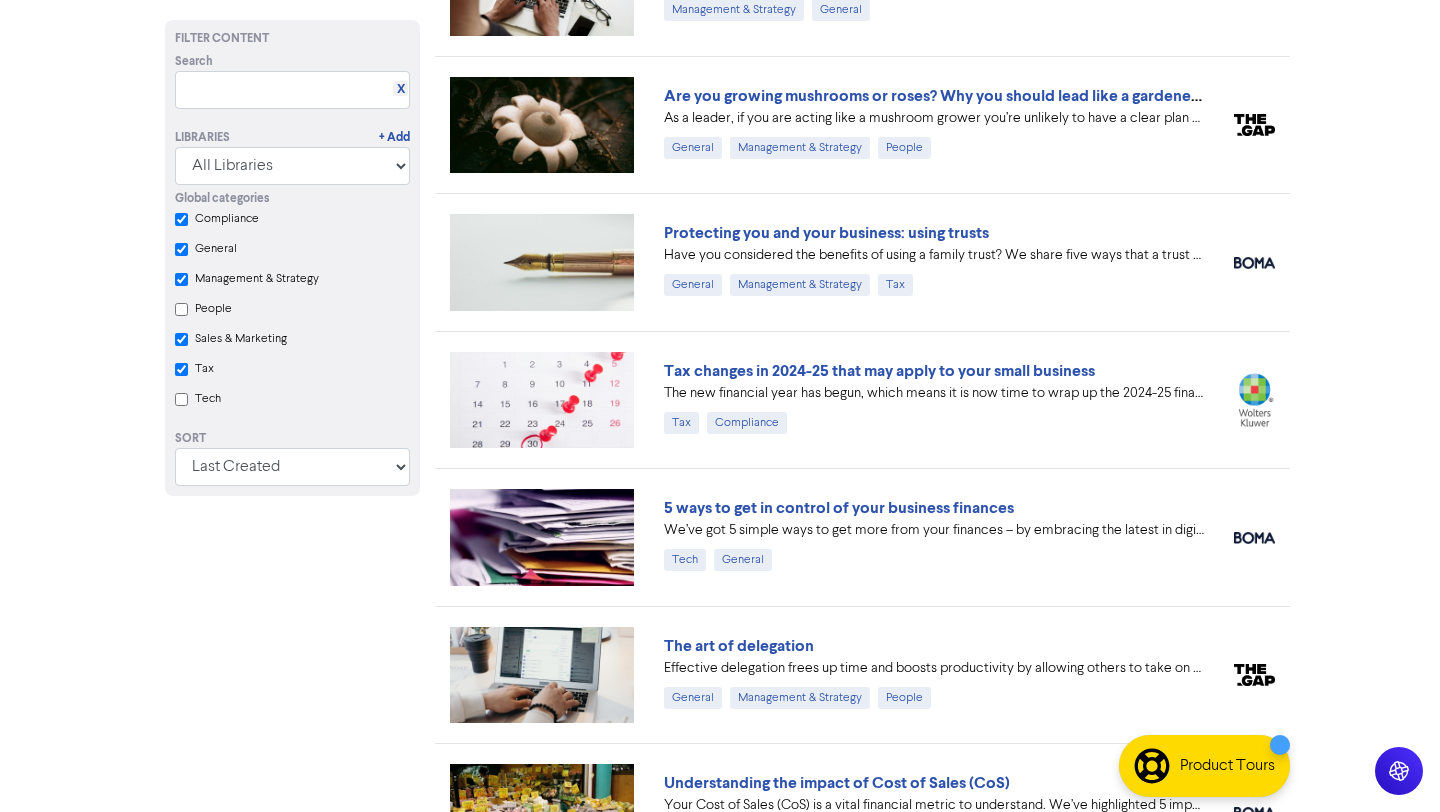 checkbox on "true" 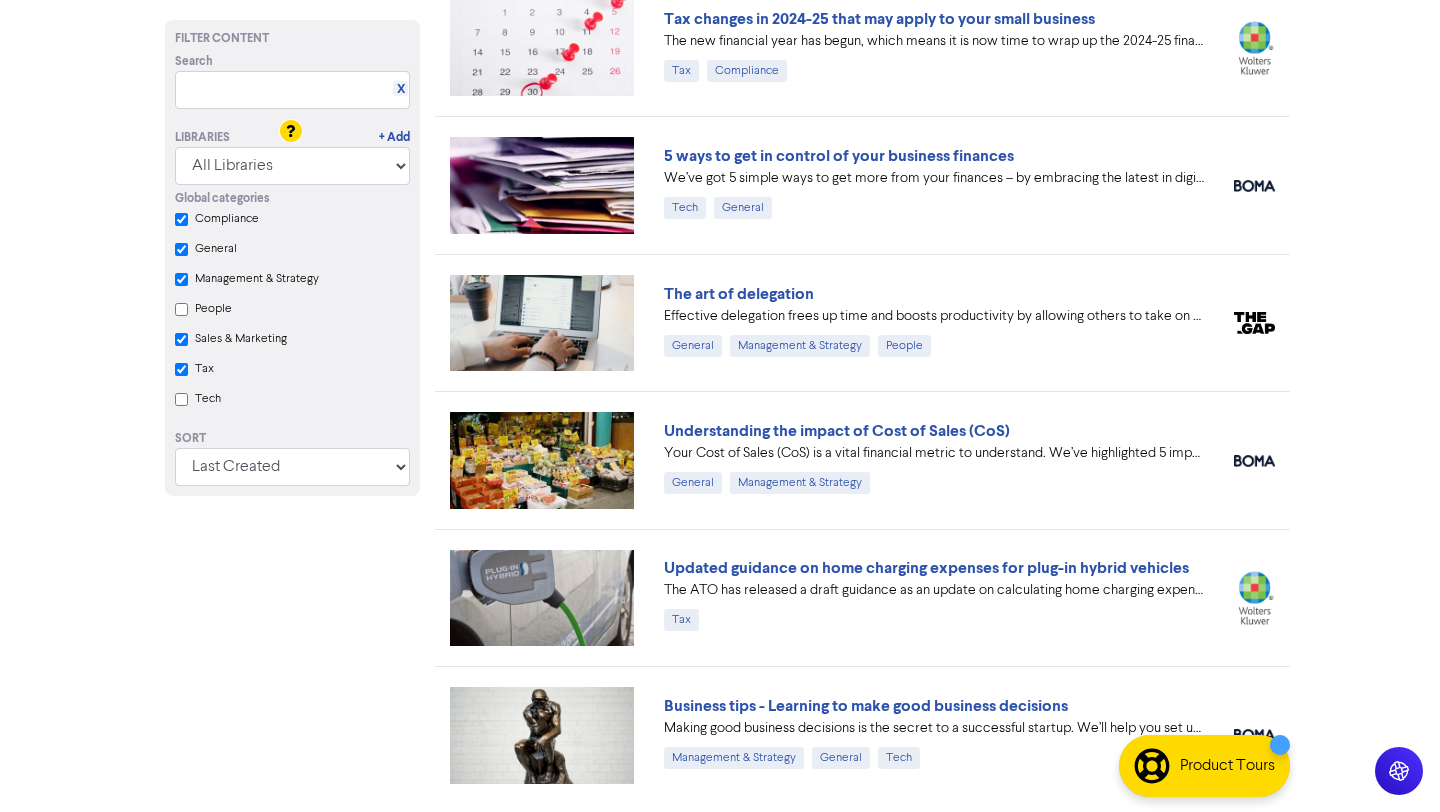 scroll, scrollTop: 802, scrollLeft: 0, axis: vertical 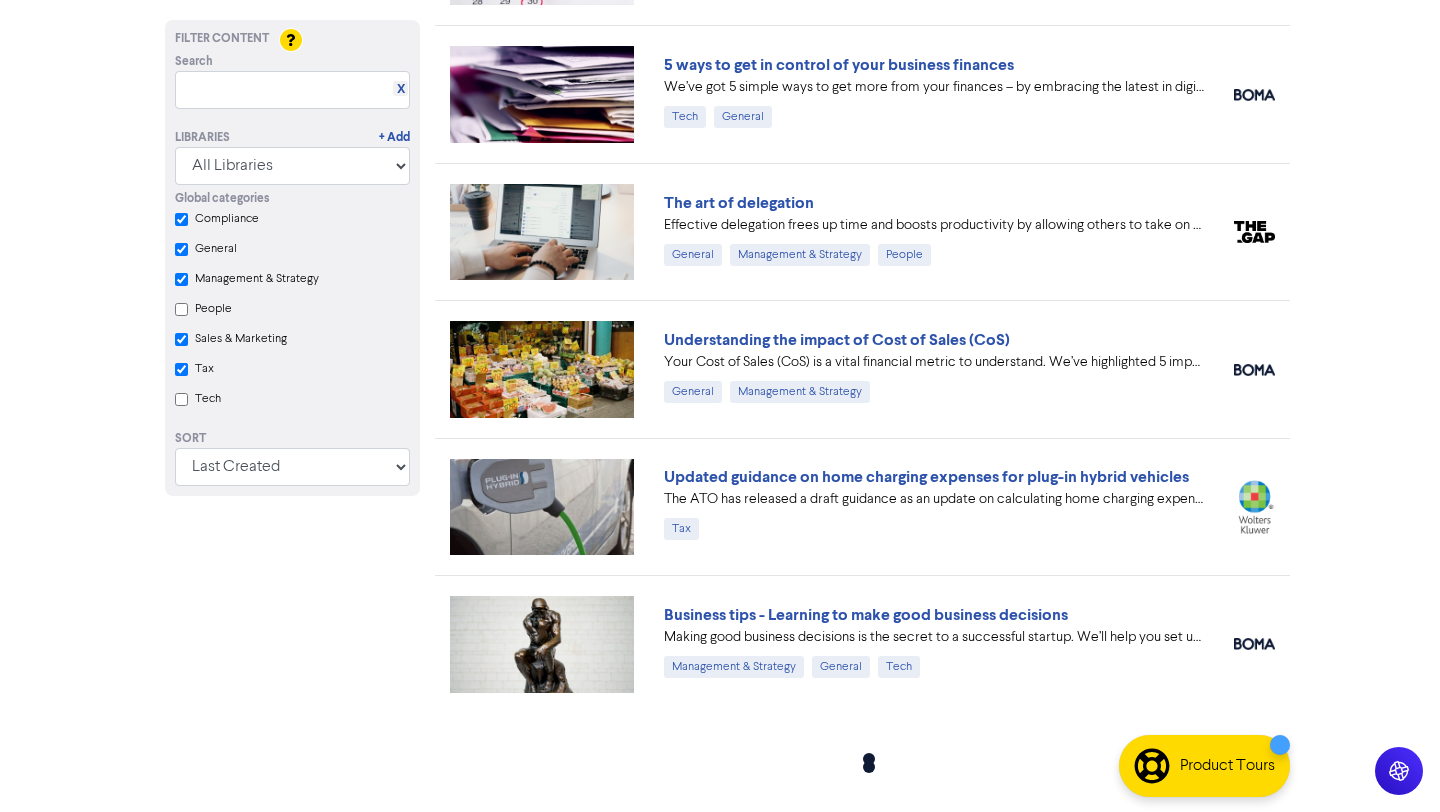 checkbox on "true" 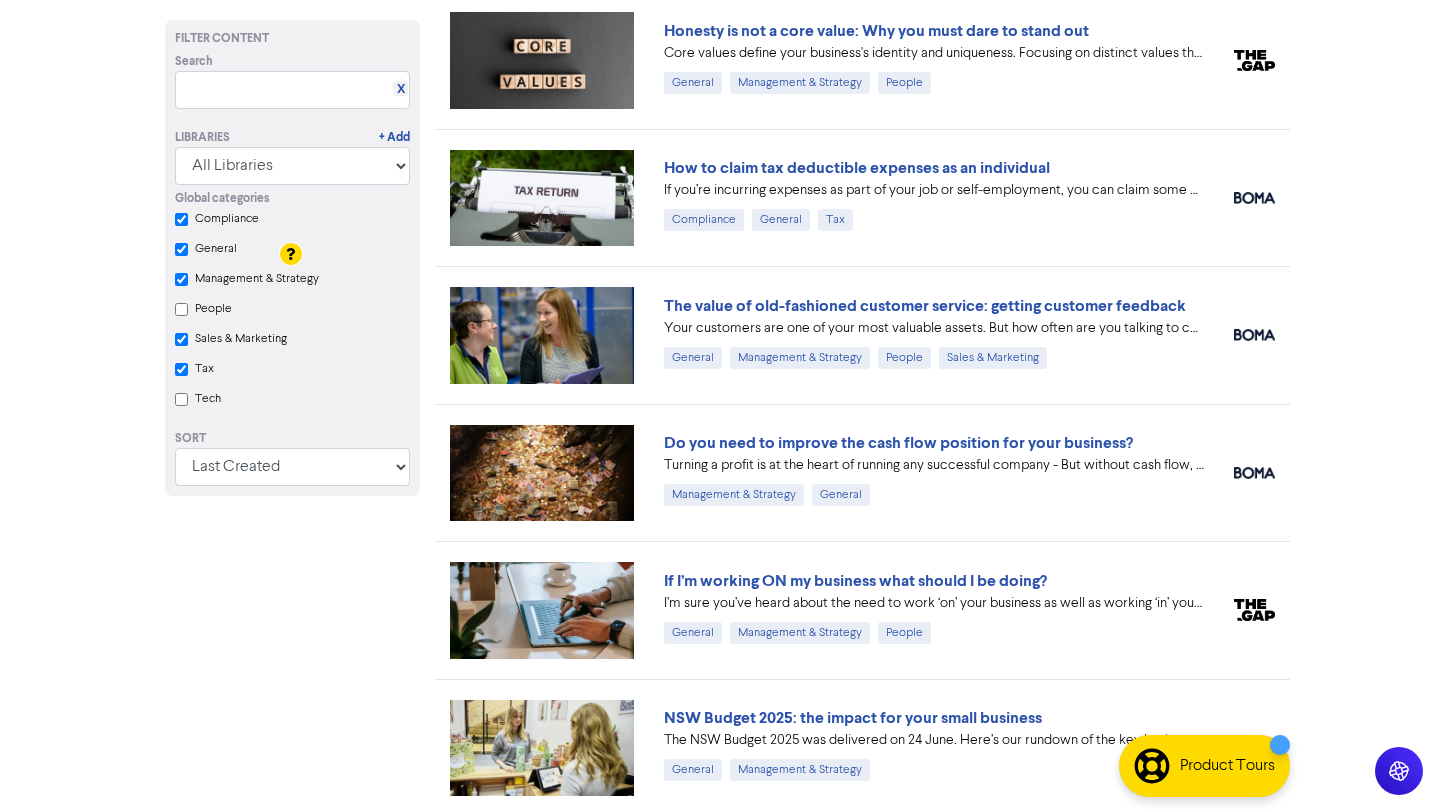 checkbox on "true" 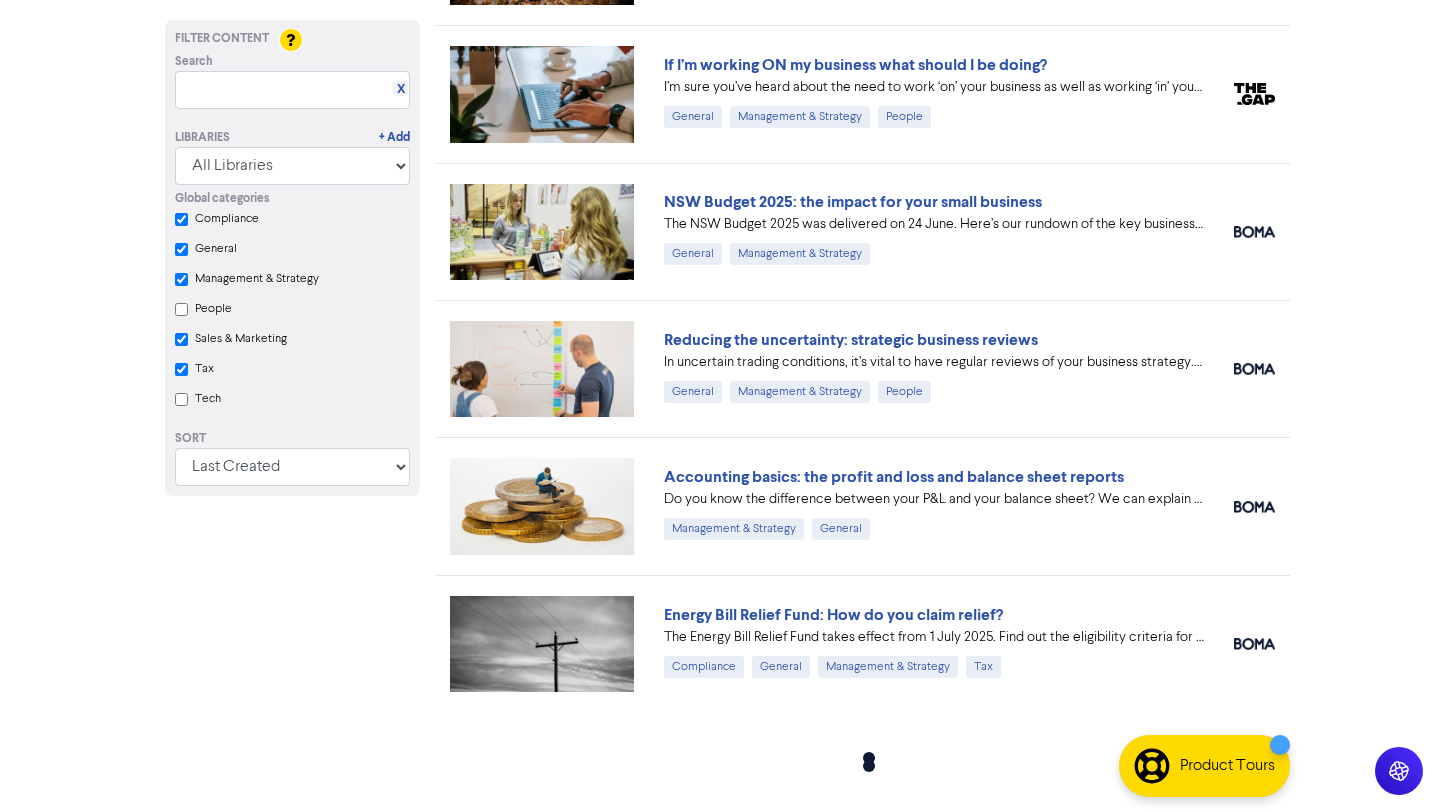 checkbox on "true" 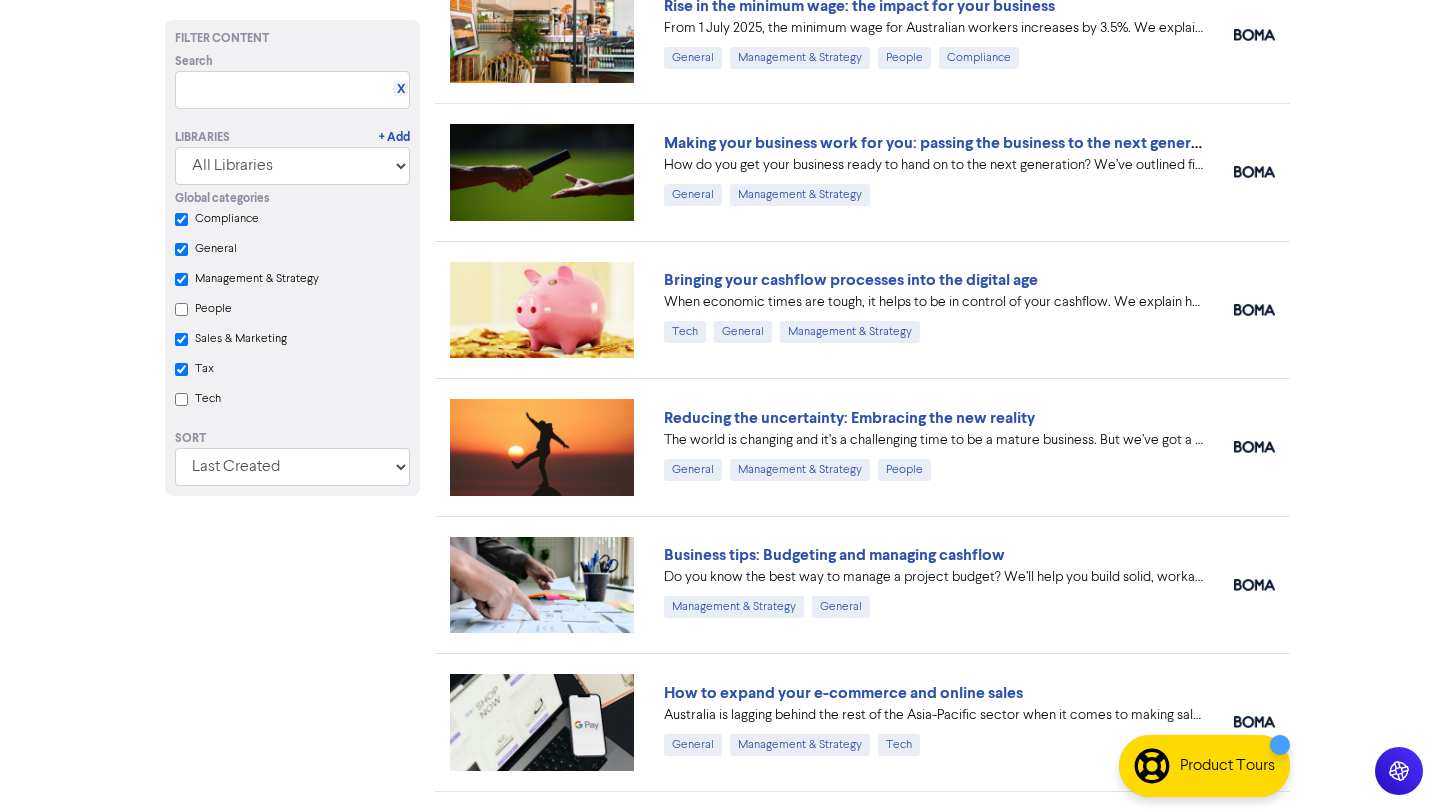 checkbox on "true" 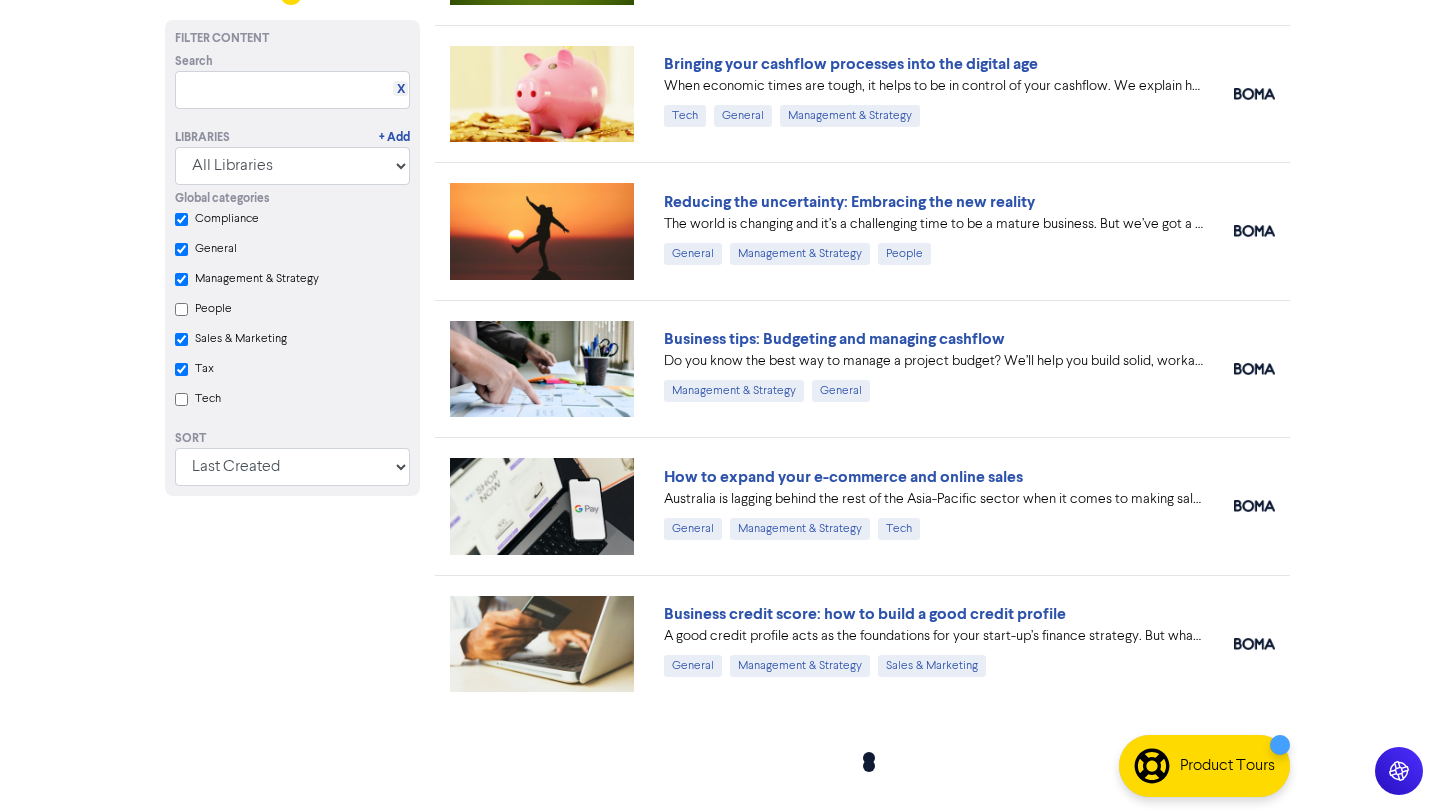 checkbox on "true" 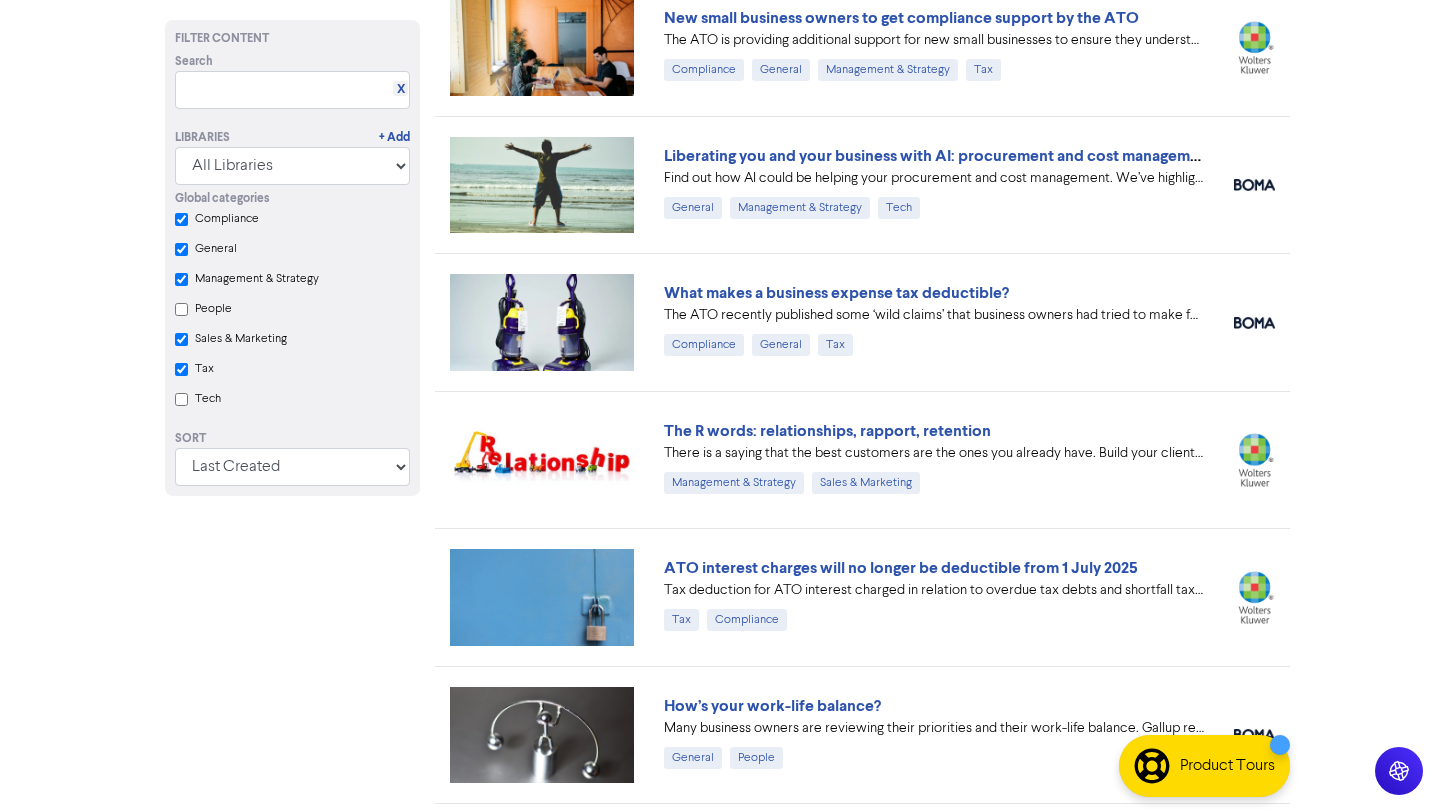 checkbox on "true" 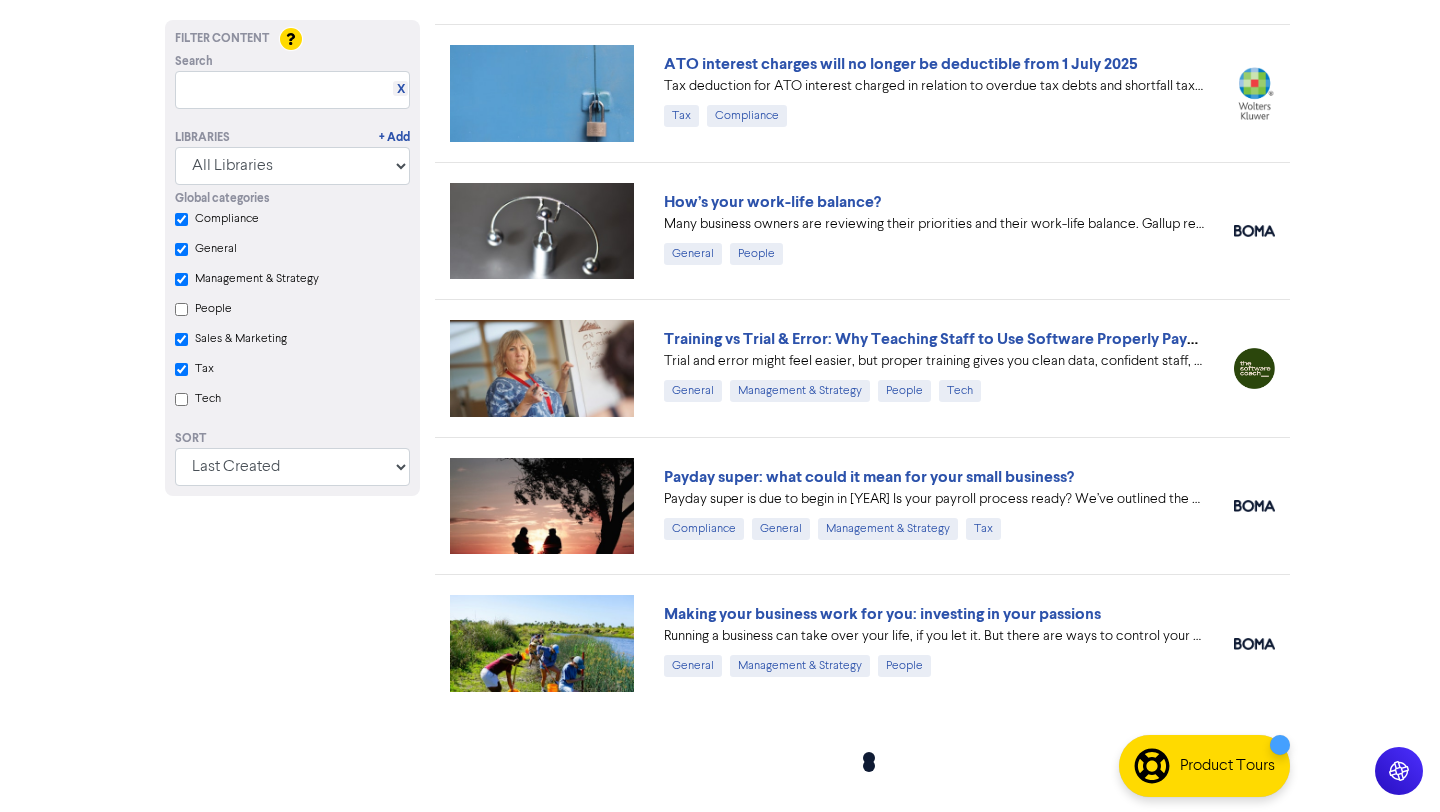 checkbox on "true" 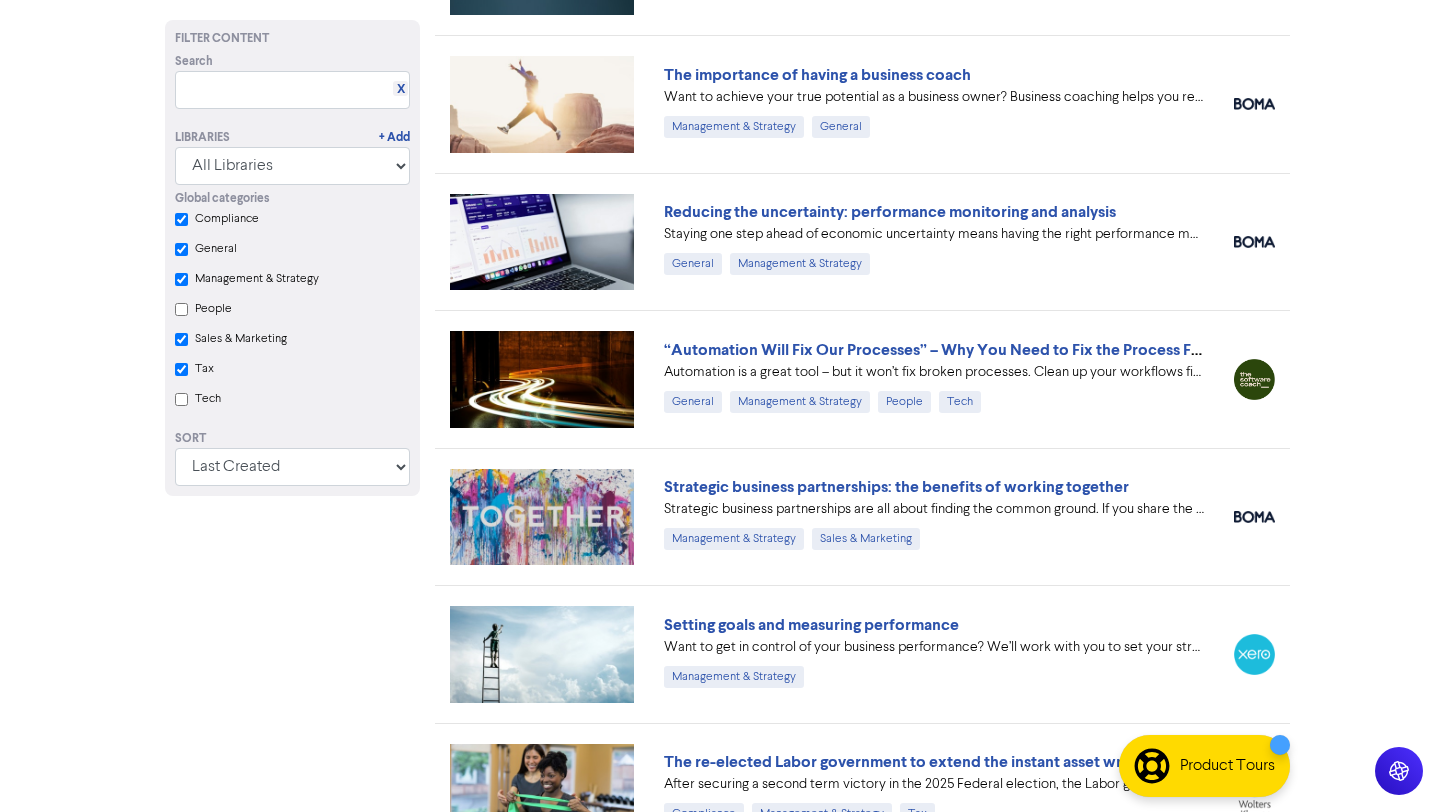 checkbox on "true" 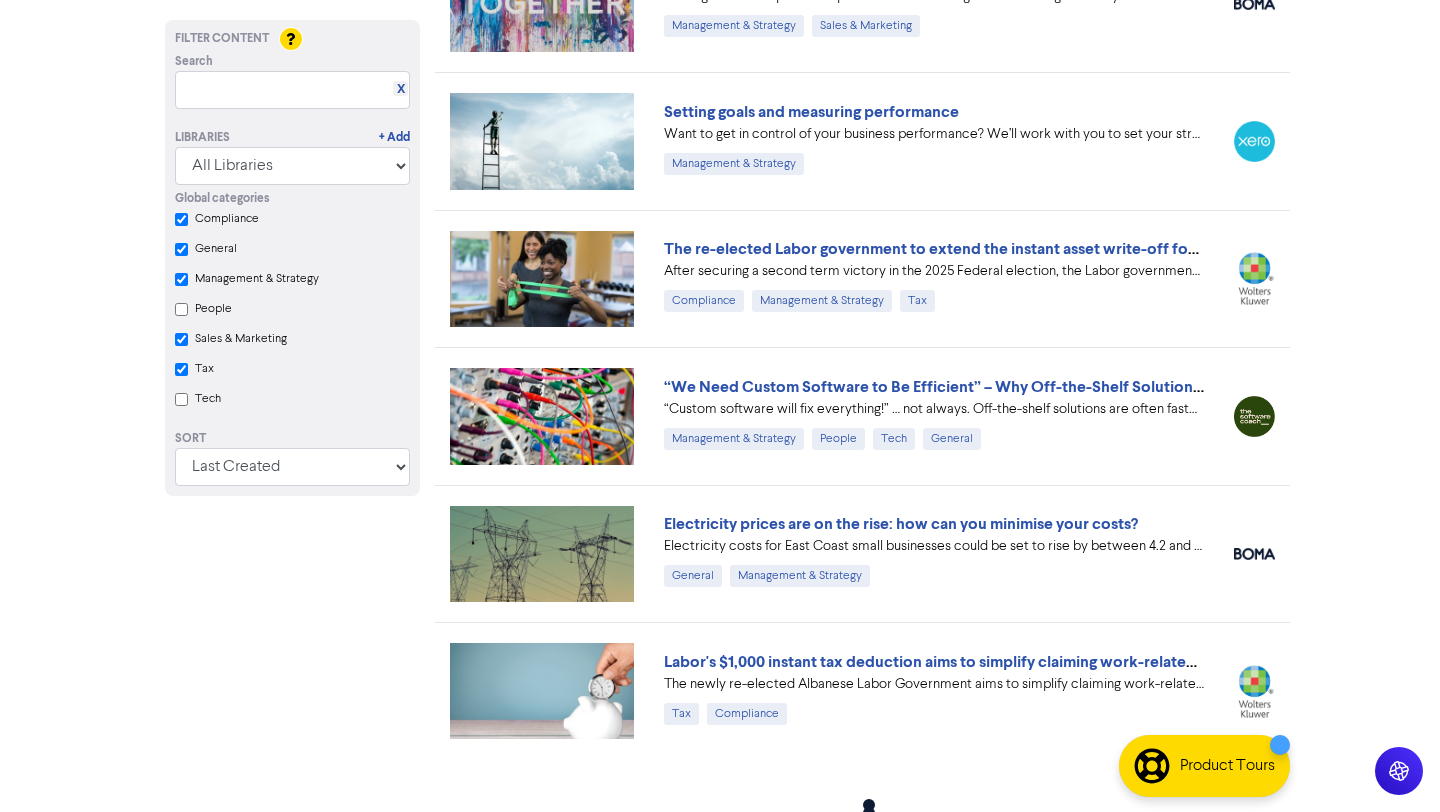 checkbox on "true" 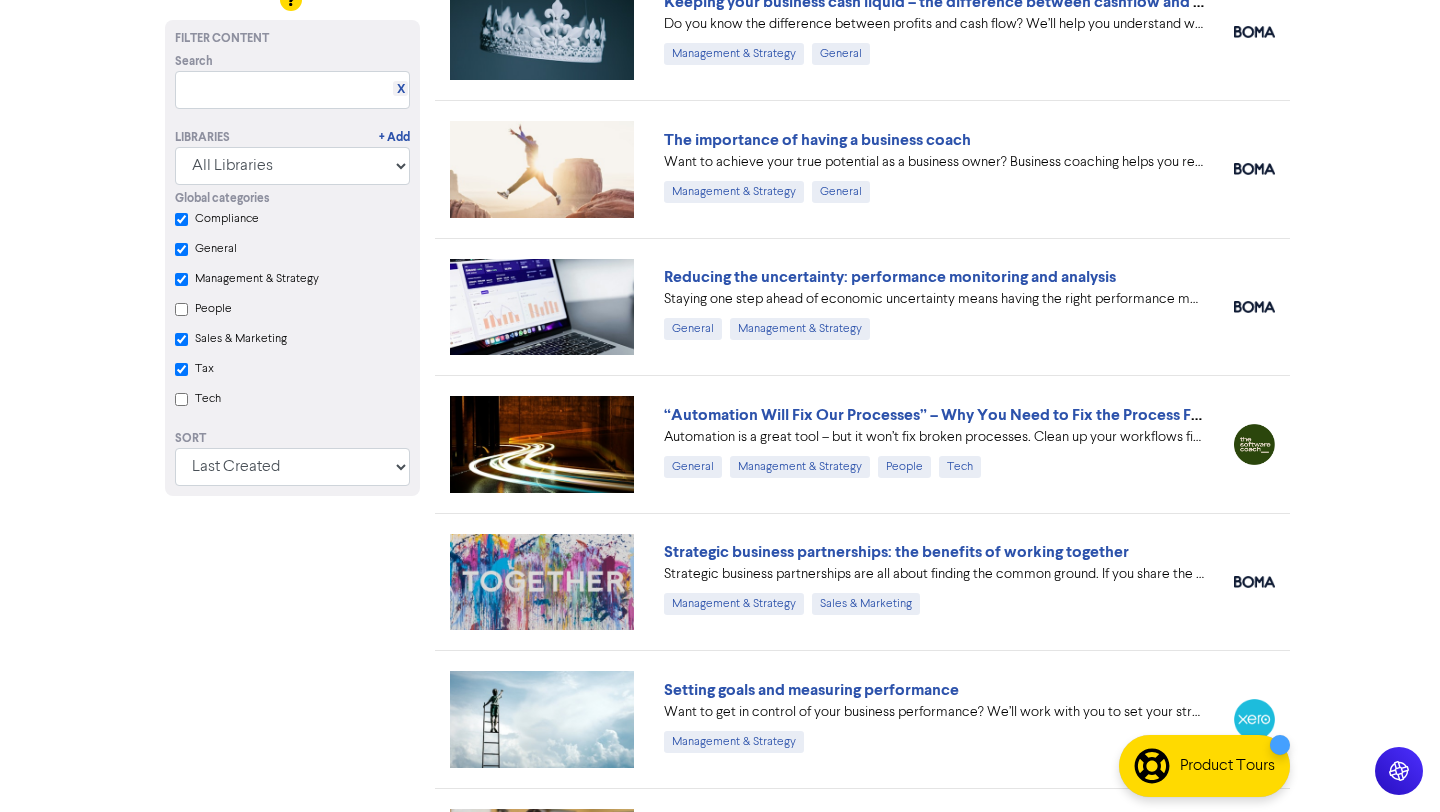 scroll, scrollTop: 5637, scrollLeft: 0, axis: vertical 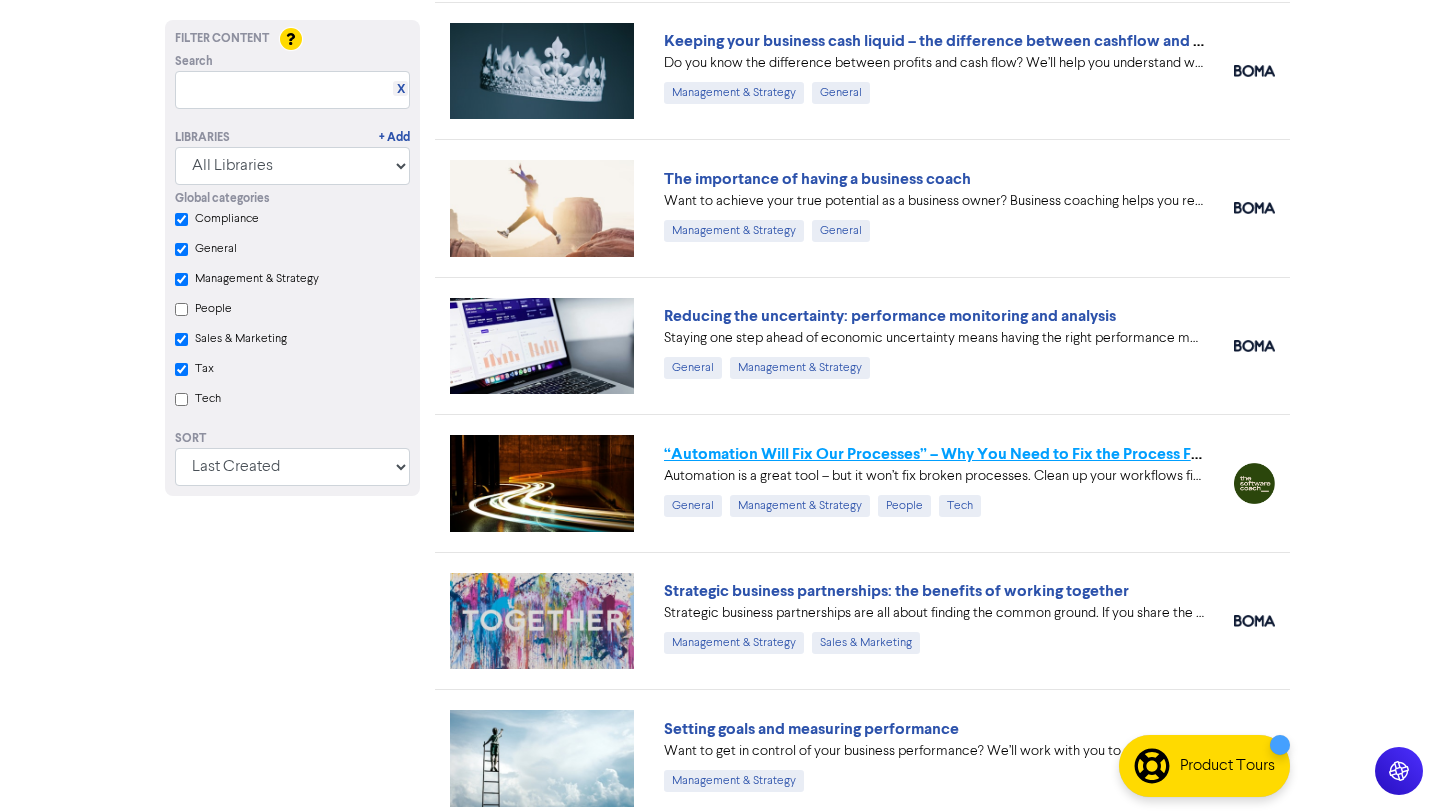 click on "“Automation Will Fix Our Processes” – Why You Need to Fix the Process First" at bounding box center [939, 454] 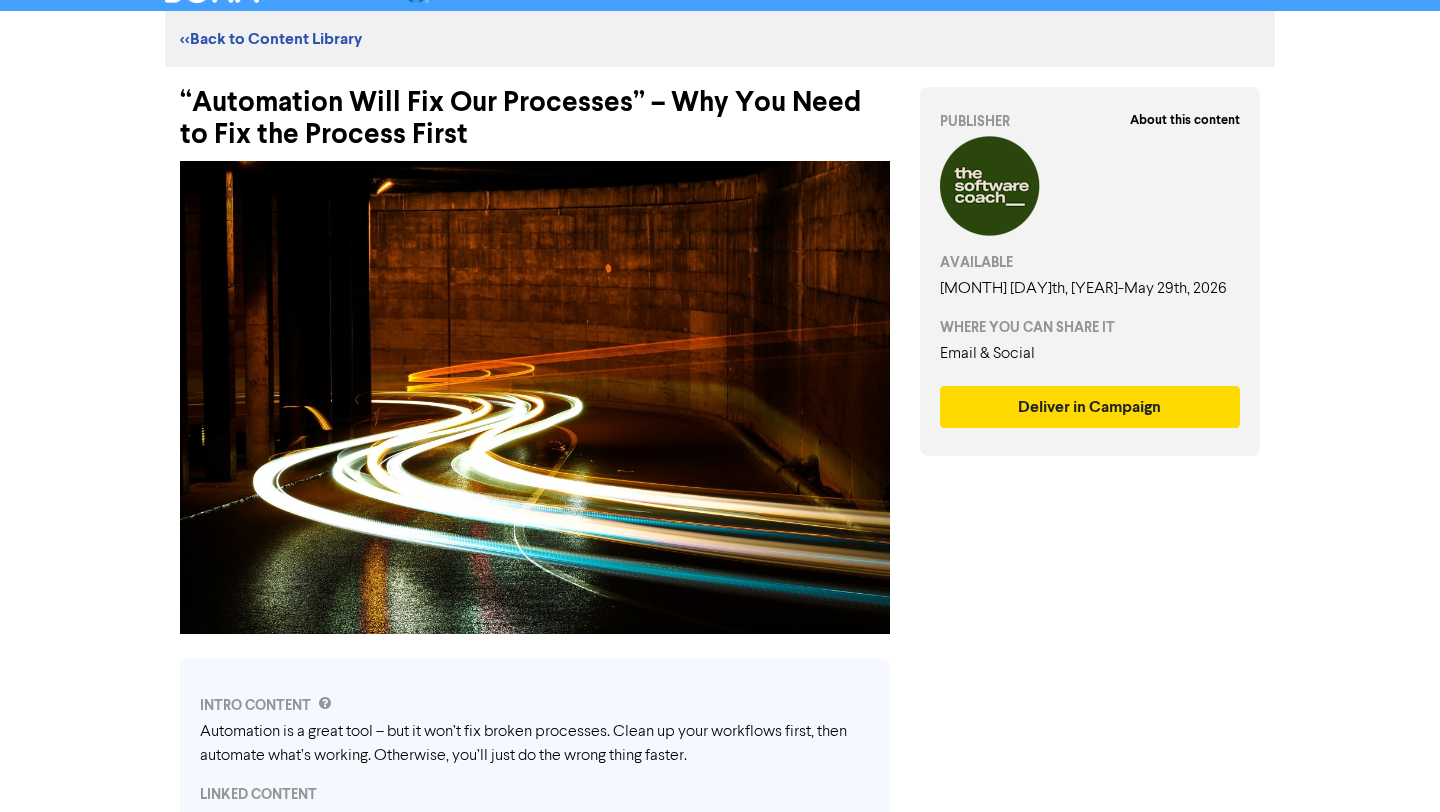 scroll, scrollTop: 7, scrollLeft: 0, axis: vertical 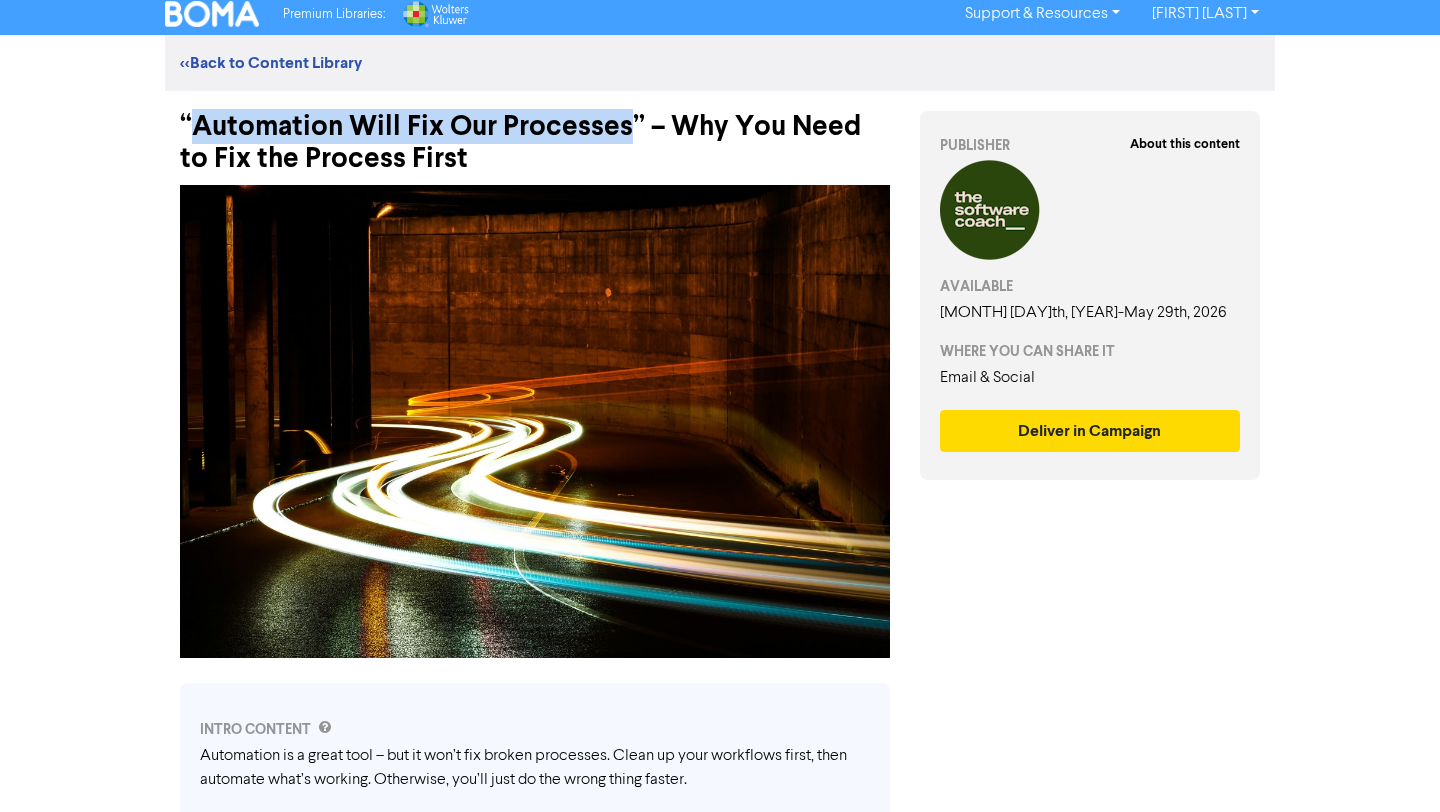 drag, startPoint x: 196, startPoint y: 118, endPoint x: 620, endPoint y: 125, distance: 424.05777 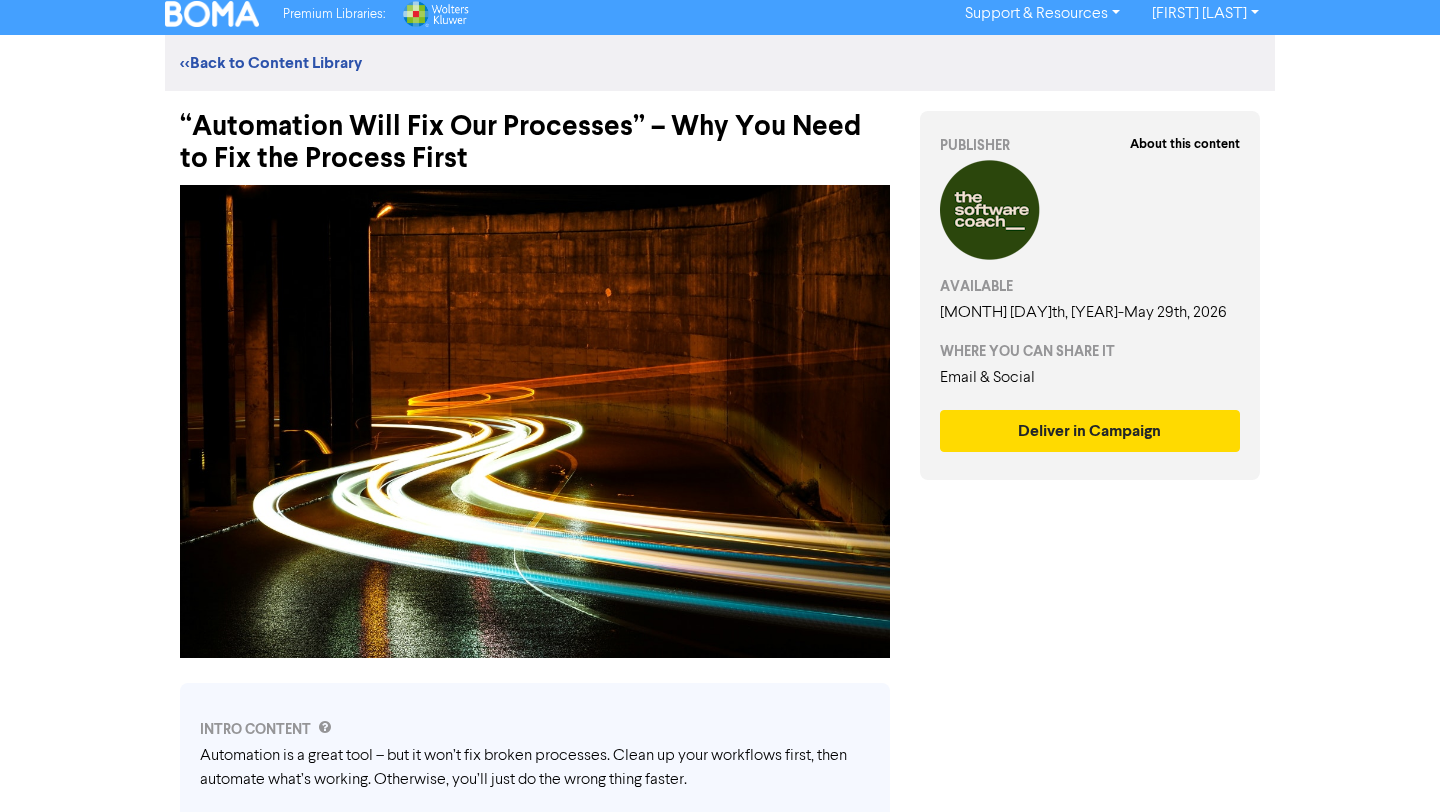 click on "“Automation Will Fix Our Processes” – Why You Need to Fix the Process First" at bounding box center [535, 133] 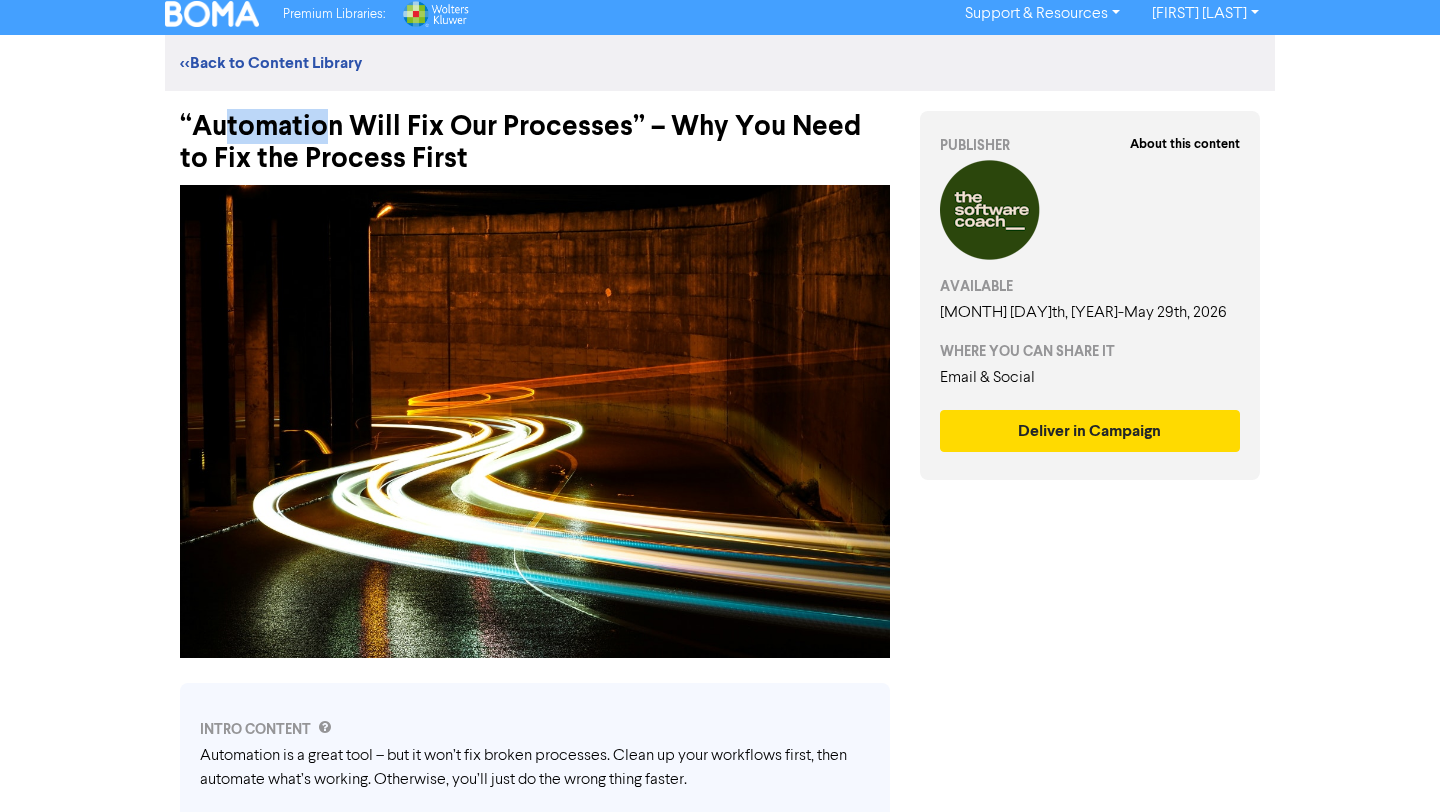 drag, startPoint x: 335, startPoint y: 121, endPoint x: 223, endPoint y: 125, distance: 112.0714 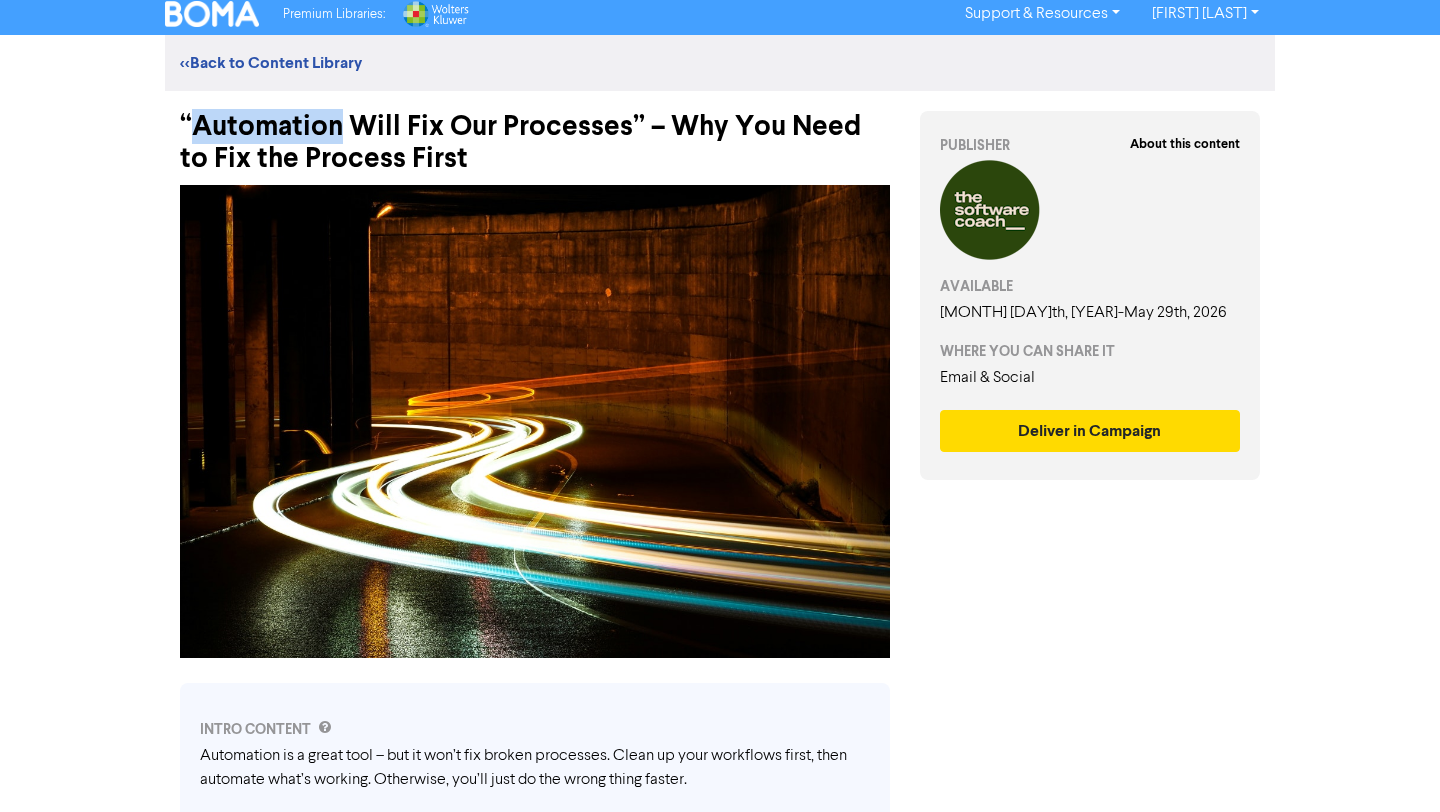 drag, startPoint x: 197, startPoint y: 125, endPoint x: 337, endPoint y: 135, distance: 140.35669 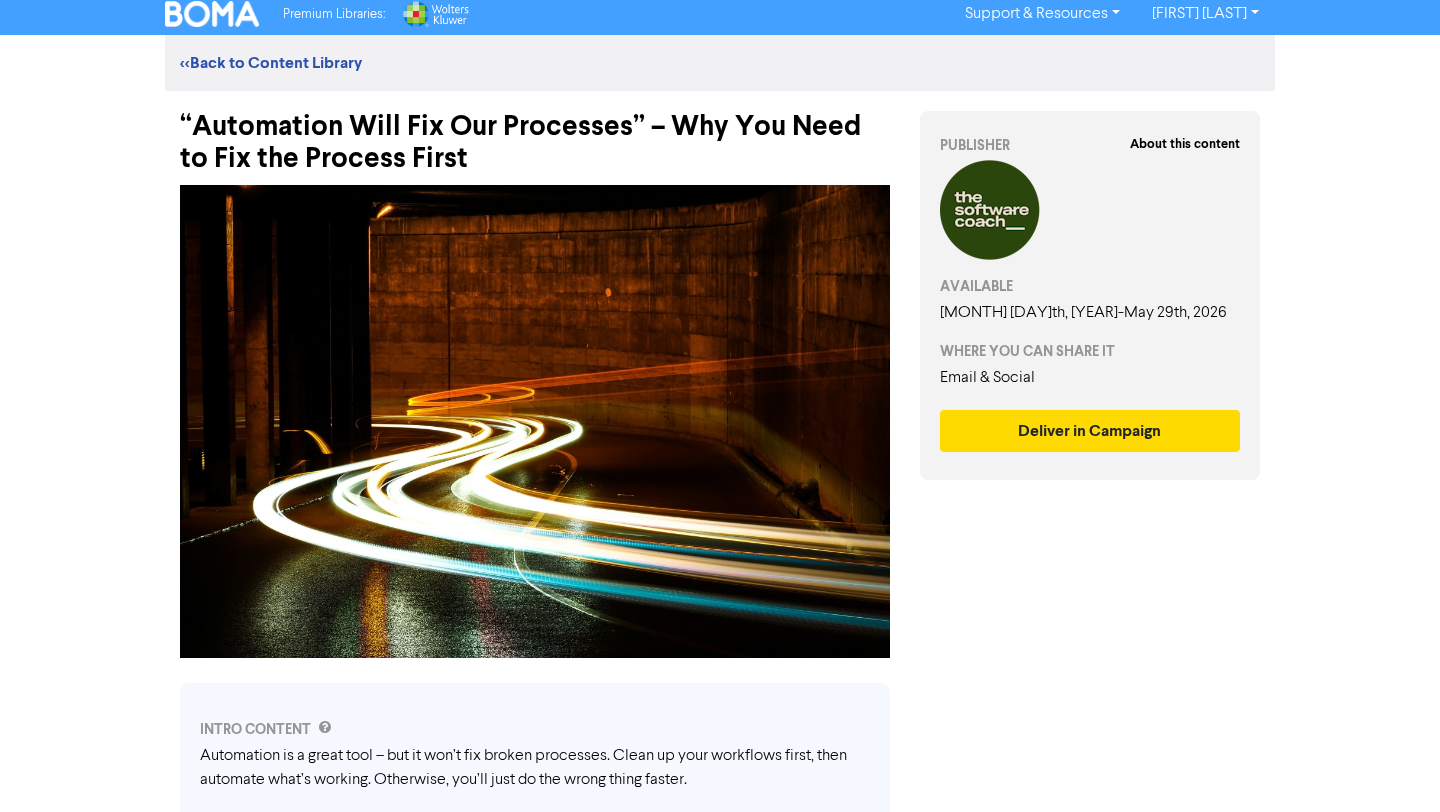 click on "“Automation Will Fix Our Processes” – Why You Need to Fix the Process First" at bounding box center (535, 133) 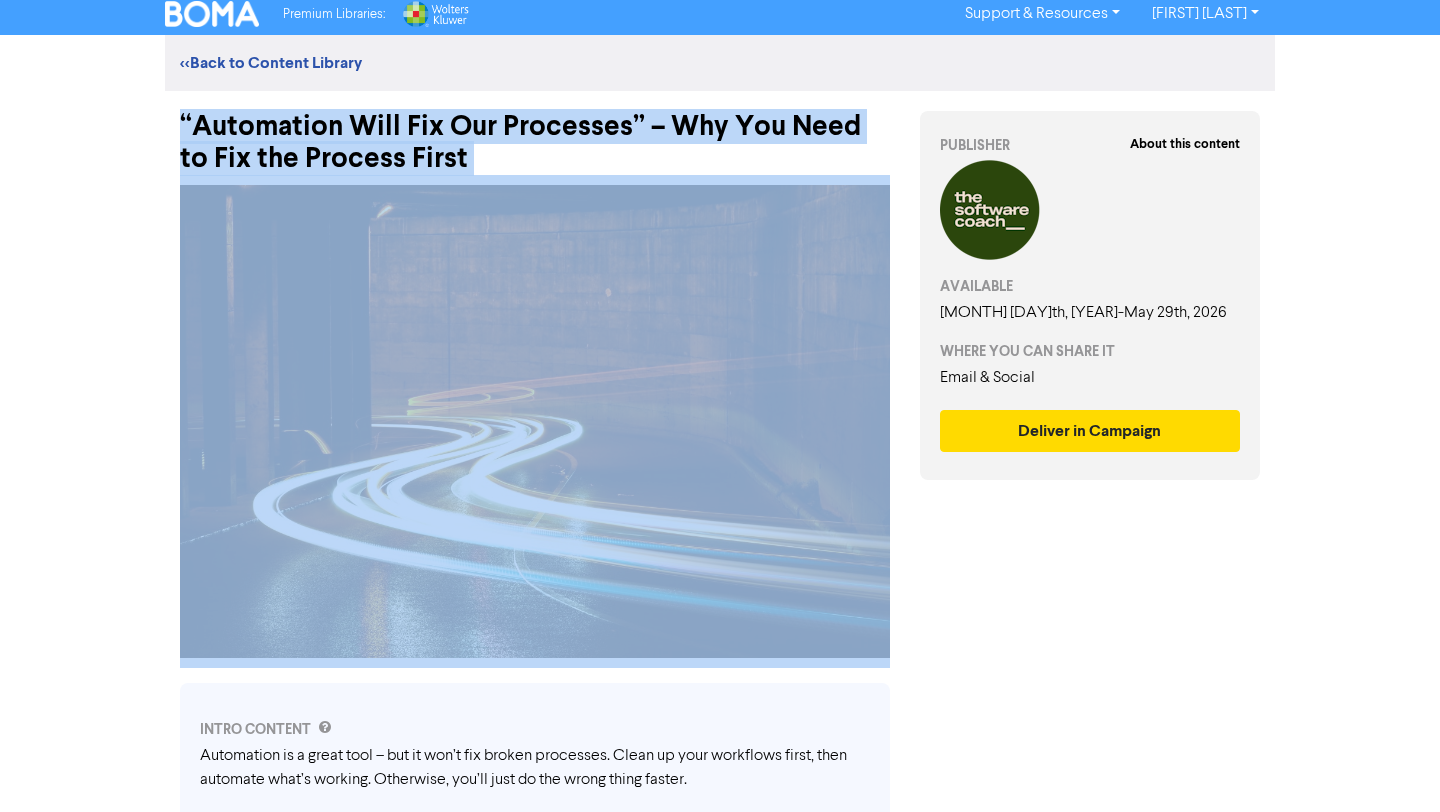 drag, startPoint x: 177, startPoint y: 119, endPoint x: 436, endPoint y: 166, distance: 263.22995 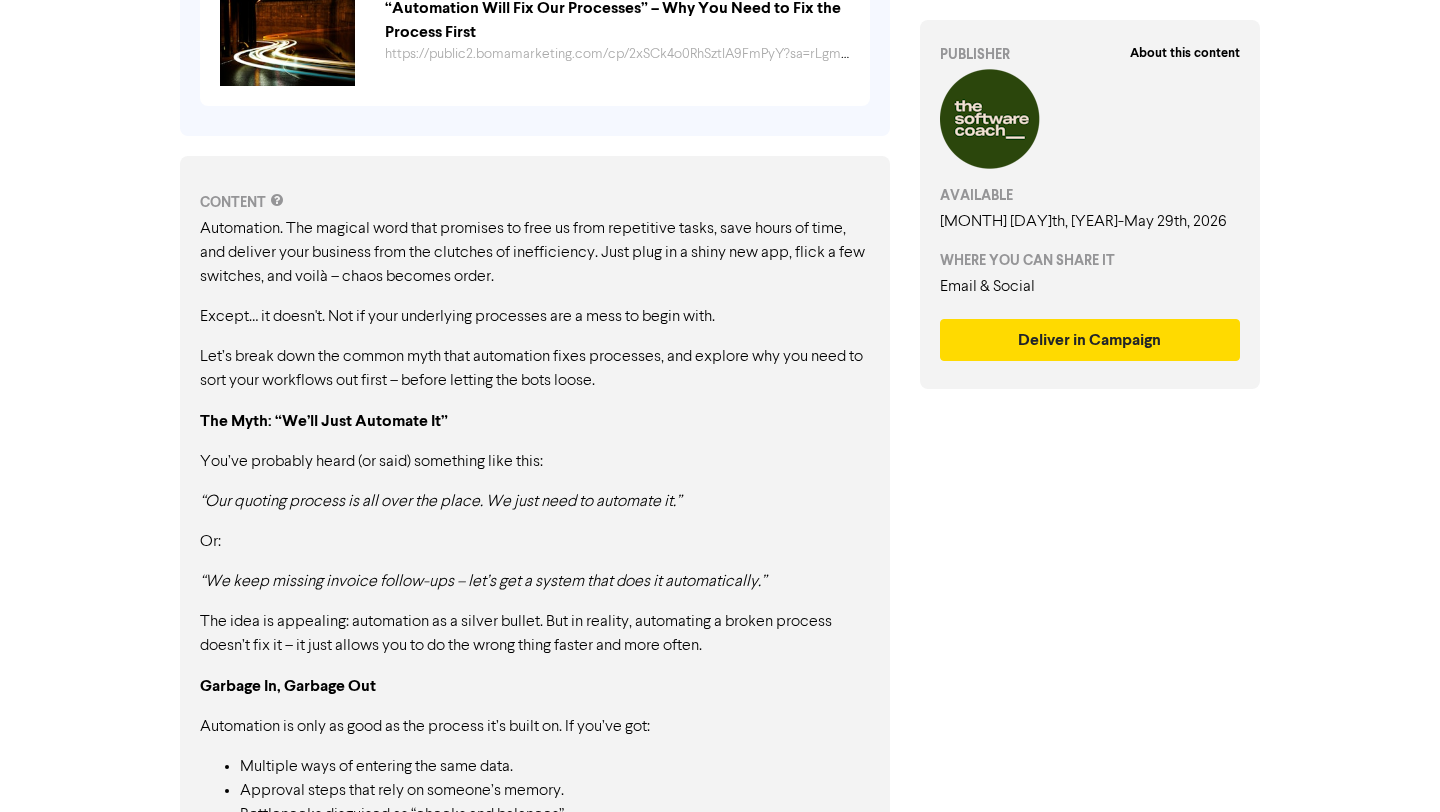 scroll, scrollTop: 428, scrollLeft: 0, axis: vertical 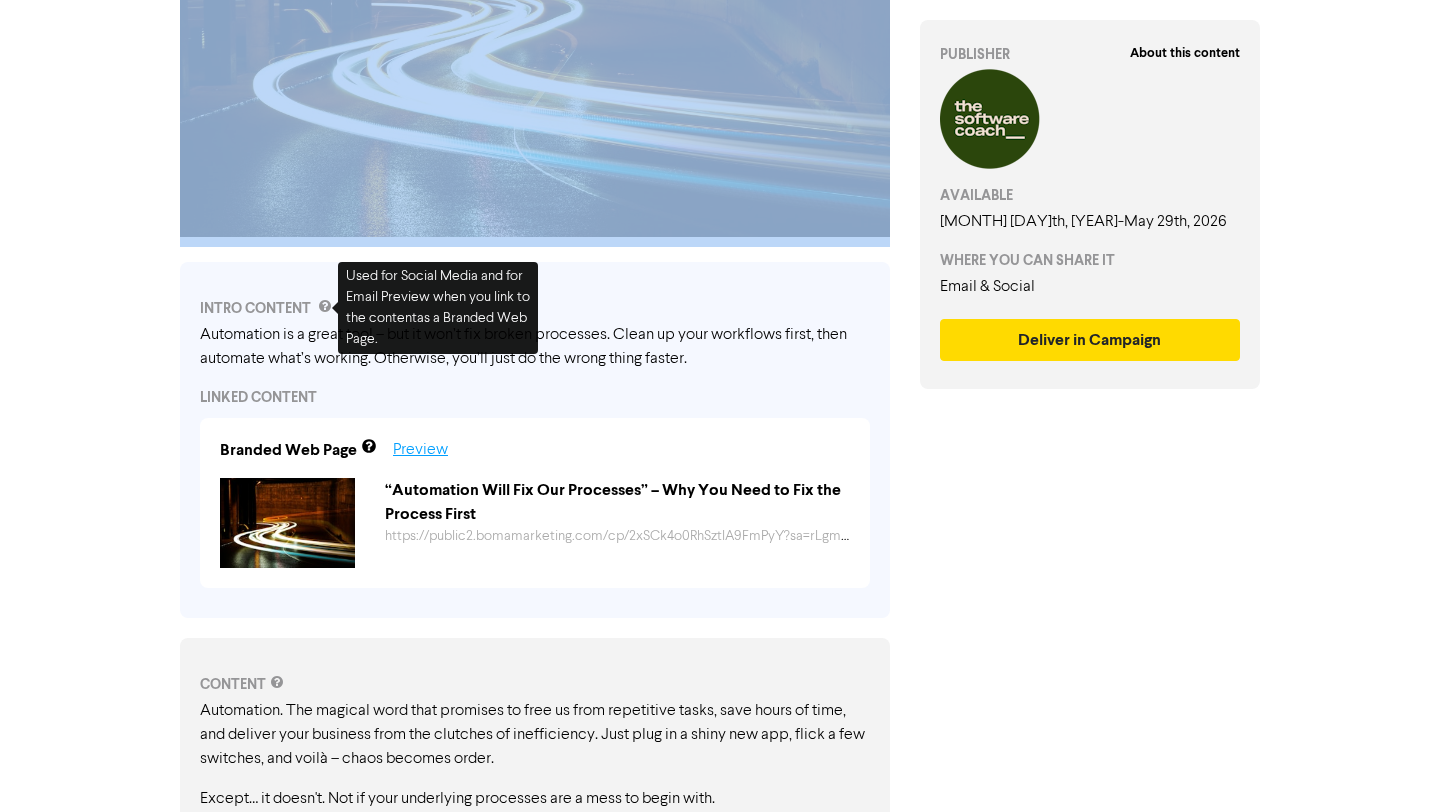 click on "Preview" at bounding box center (420, 450) 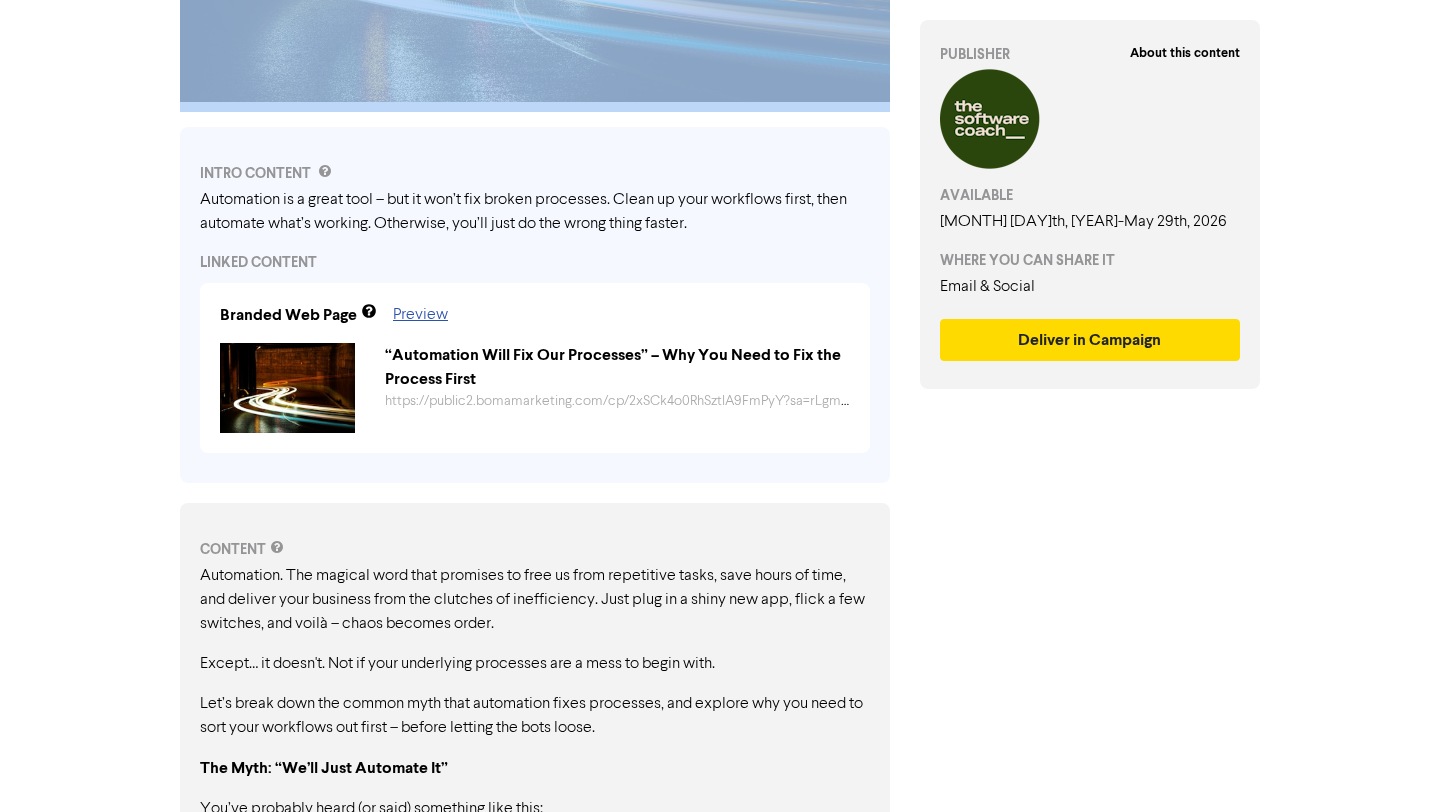 scroll, scrollTop: 574, scrollLeft: 0, axis: vertical 